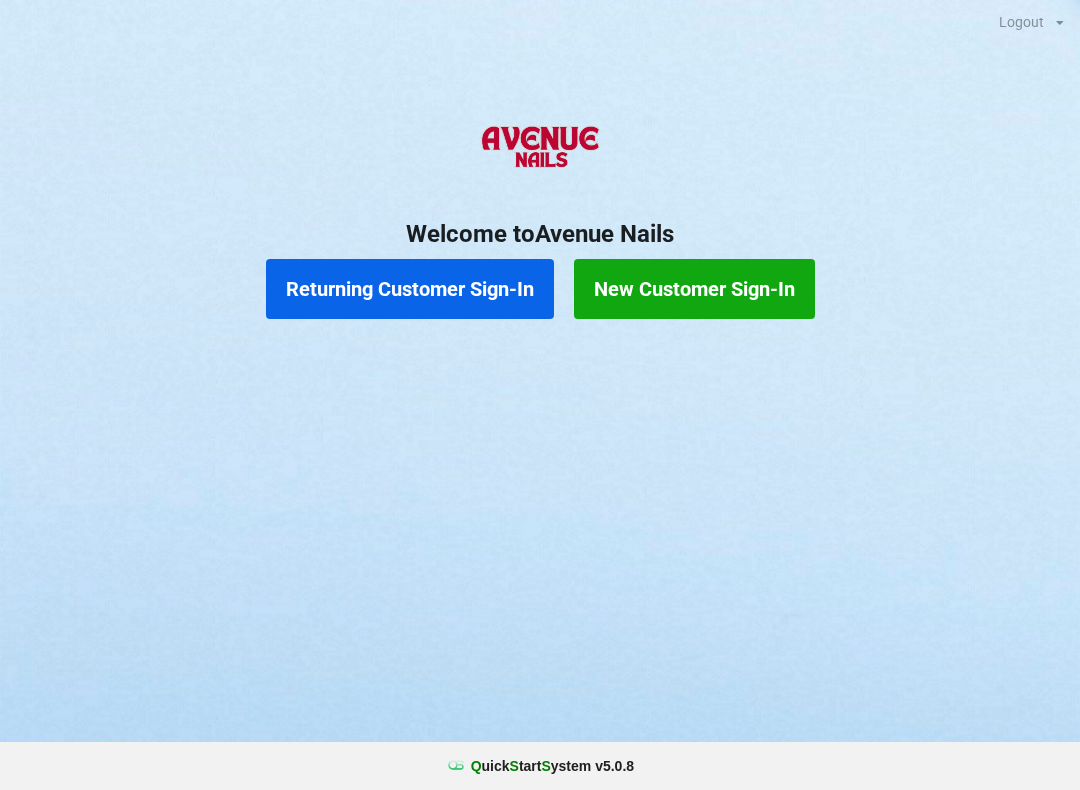 scroll, scrollTop: 0, scrollLeft: 0, axis: both 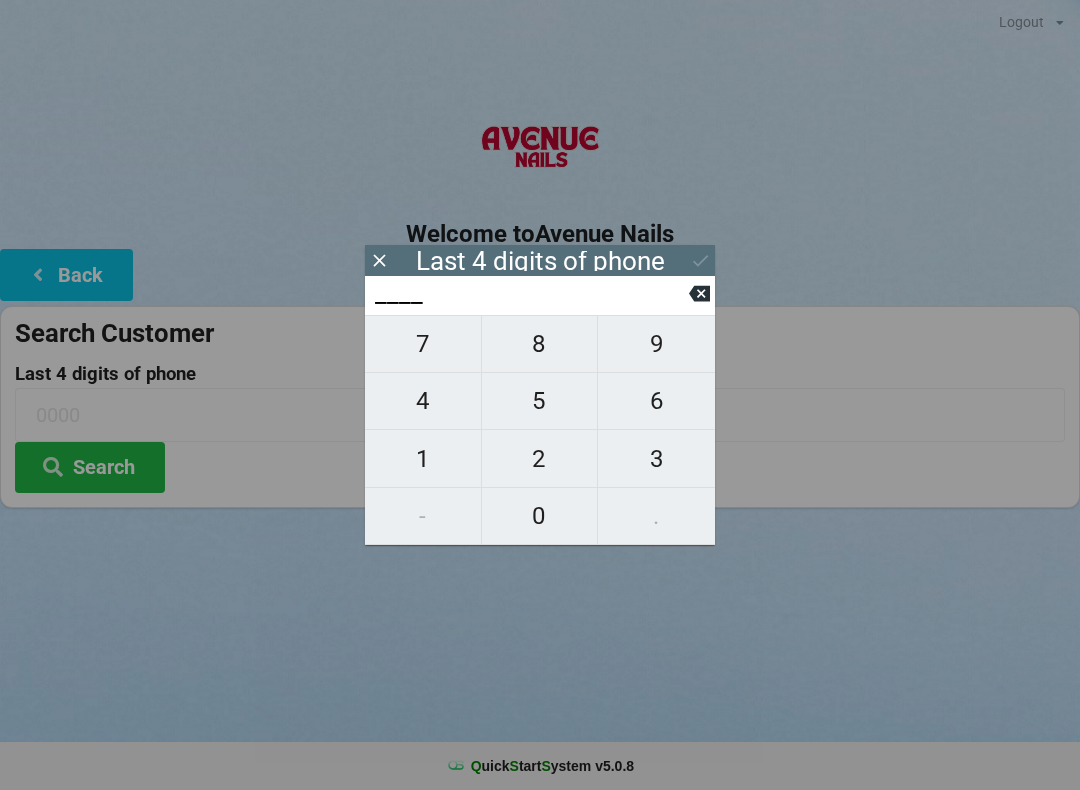click on "6" at bounding box center [656, 401] 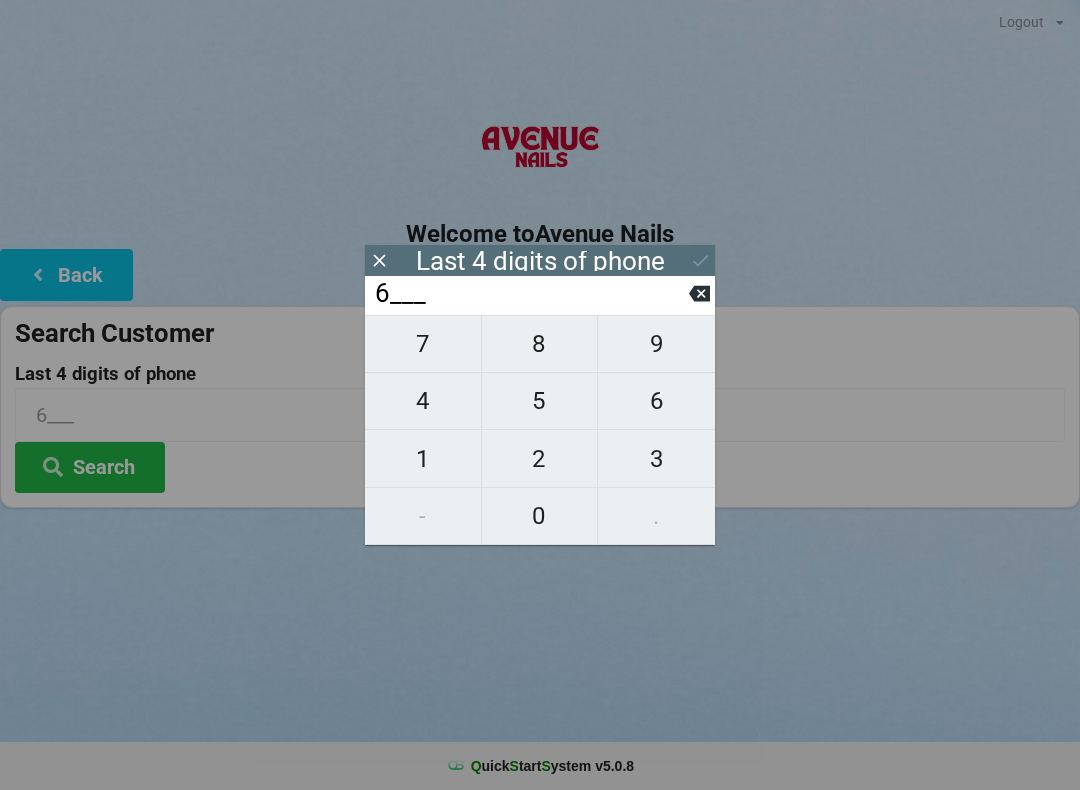 click on "2" at bounding box center [540, 459] 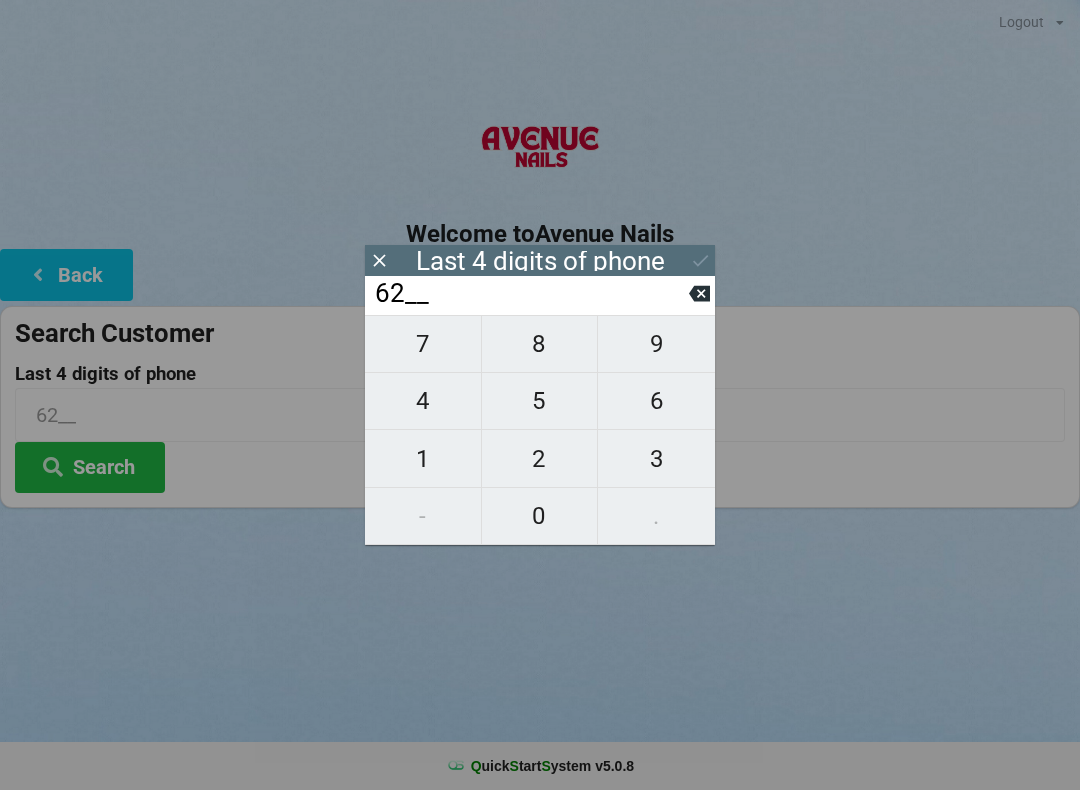 click on "8" at bounding box center [540, 344] 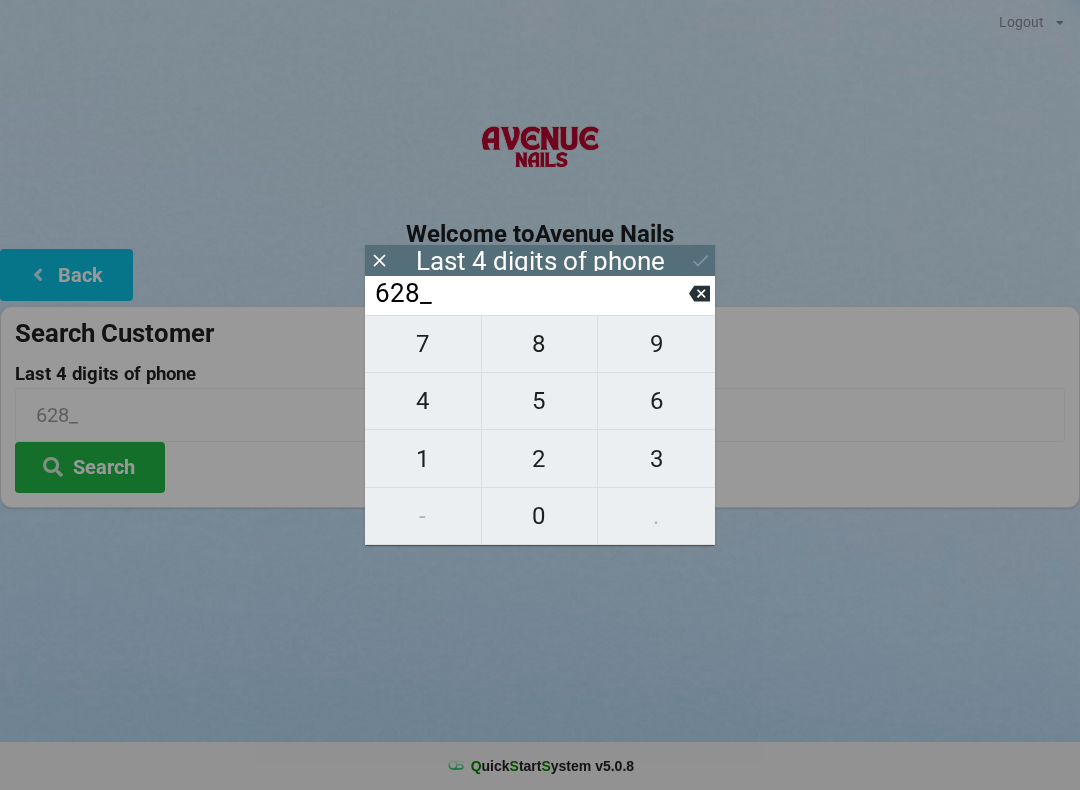 click on "9" at bounding box center [656, 344] 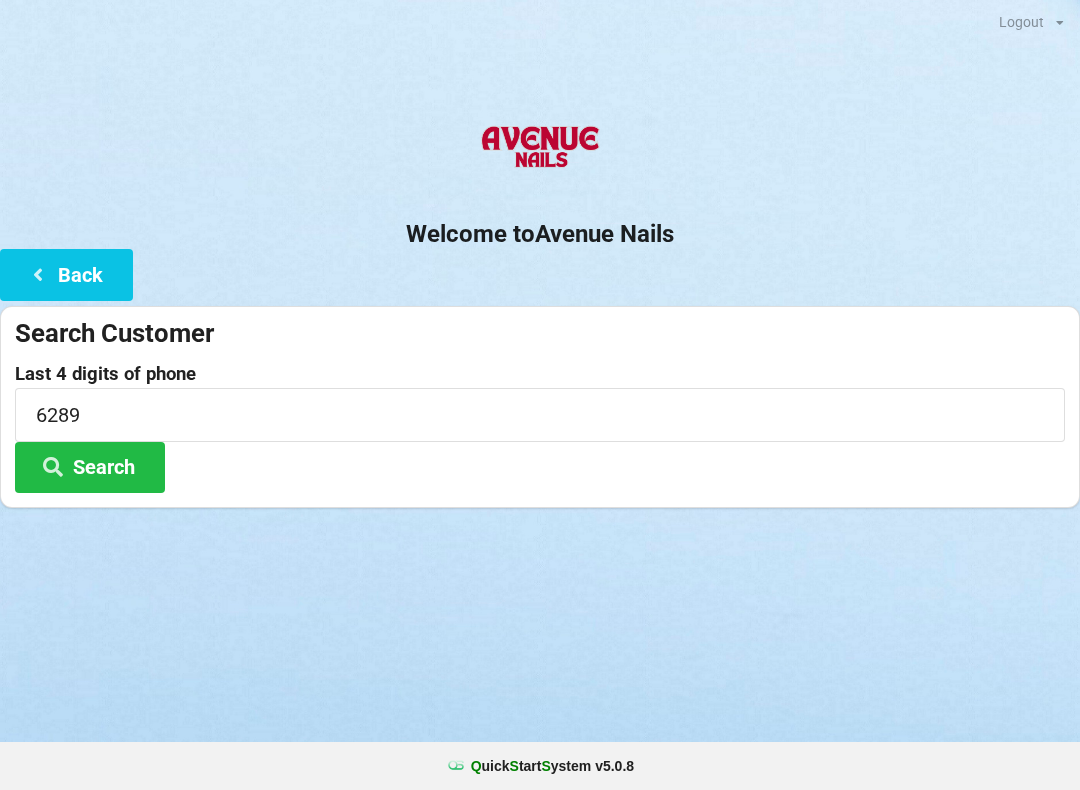 click on "Welcome to  [GEOGRAPHIC_DATA]" at bounding box center [540, 234] 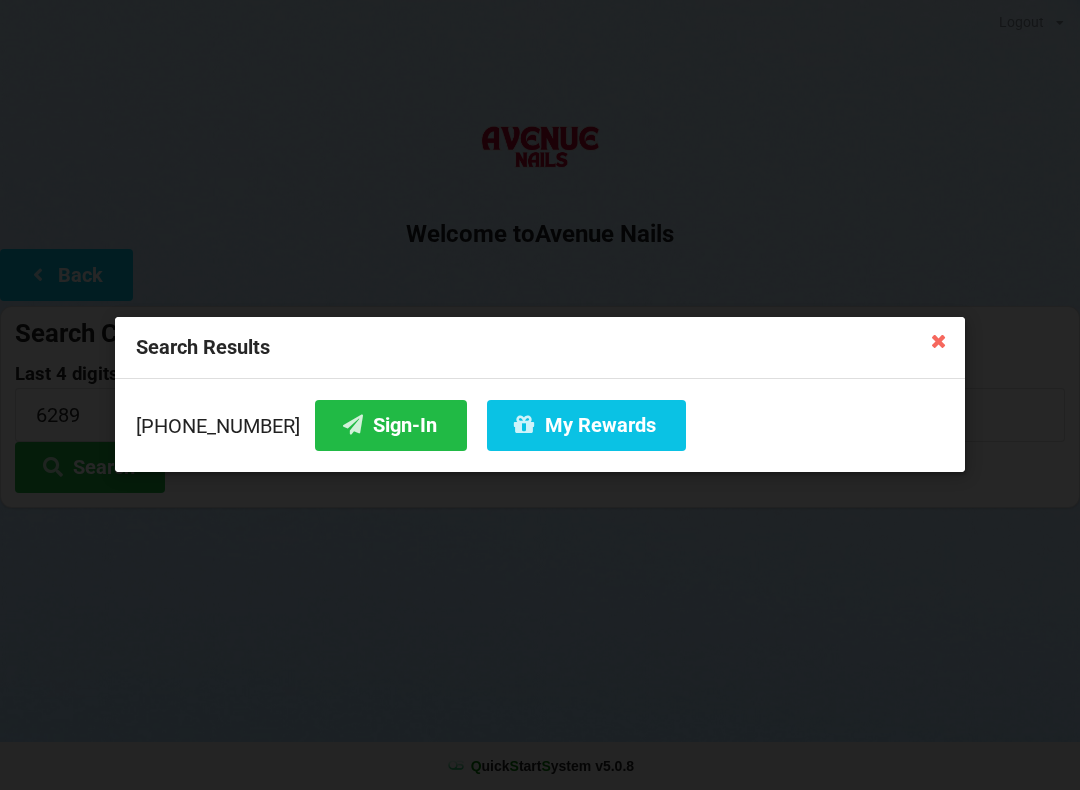 click on "Sign-In" at bounding box center [391, 425] 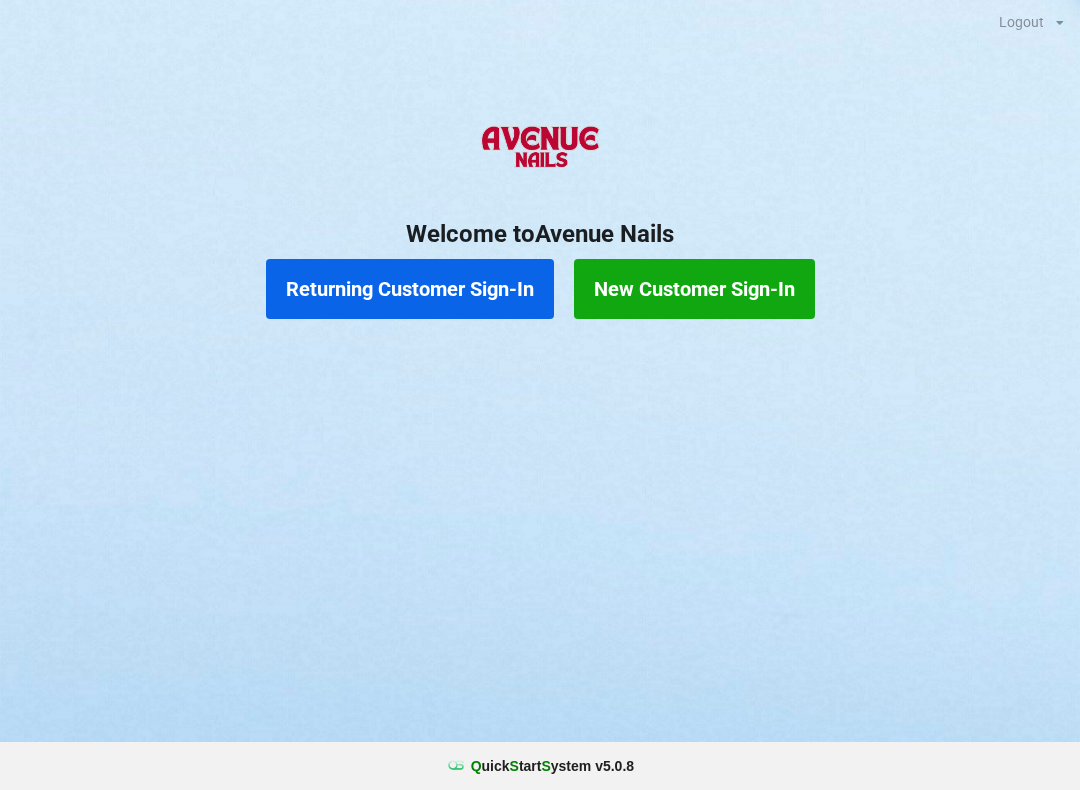 click on "Returning Customer Sign-In" at bounding box center [410, 289] 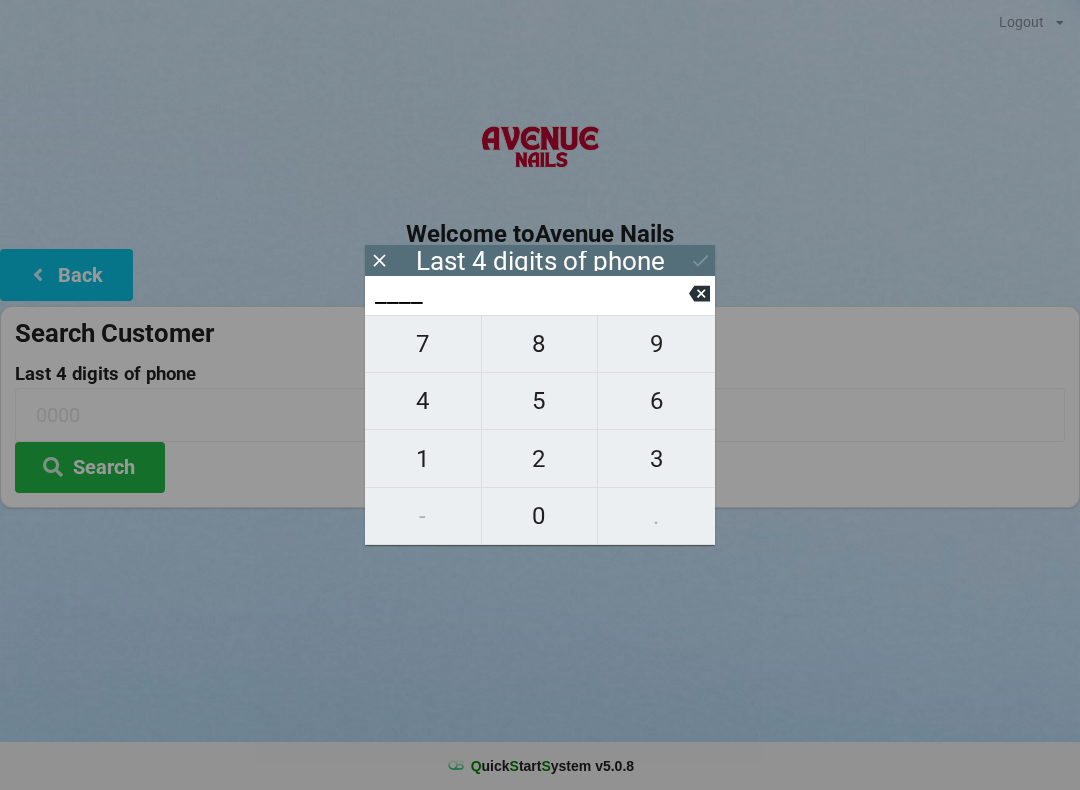 click on "6" at bounding box center (656, 401) 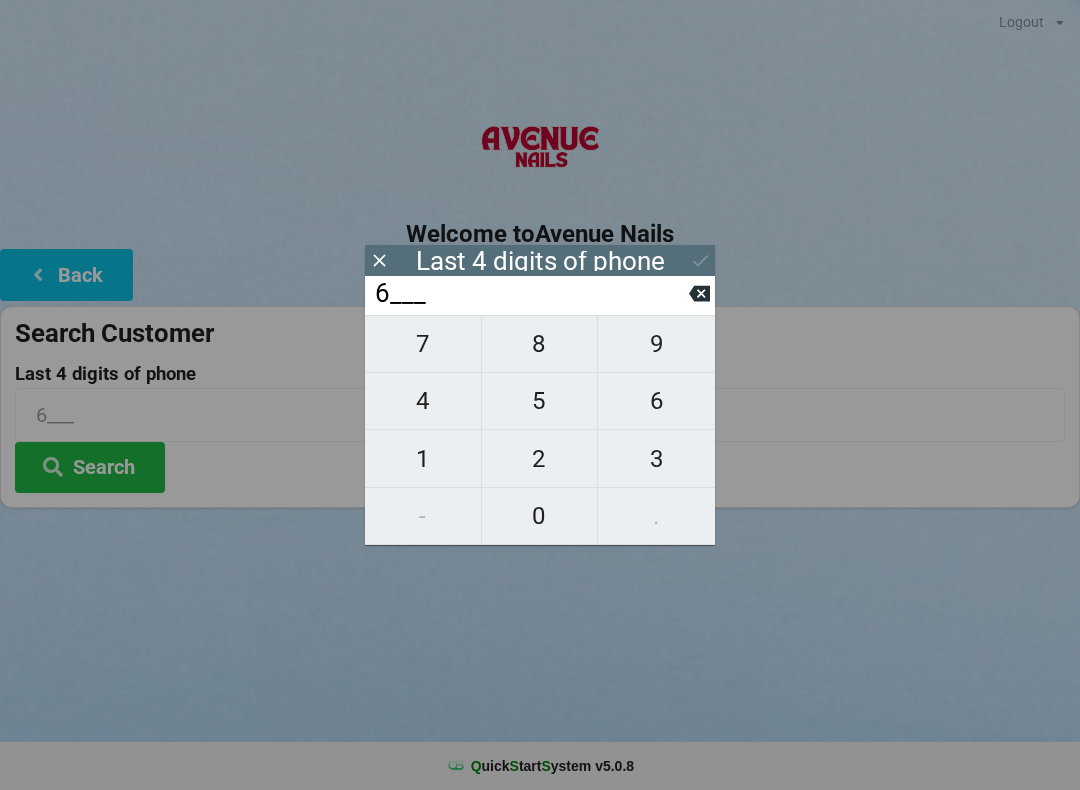 click on "5" at bounding box center [540, 401] 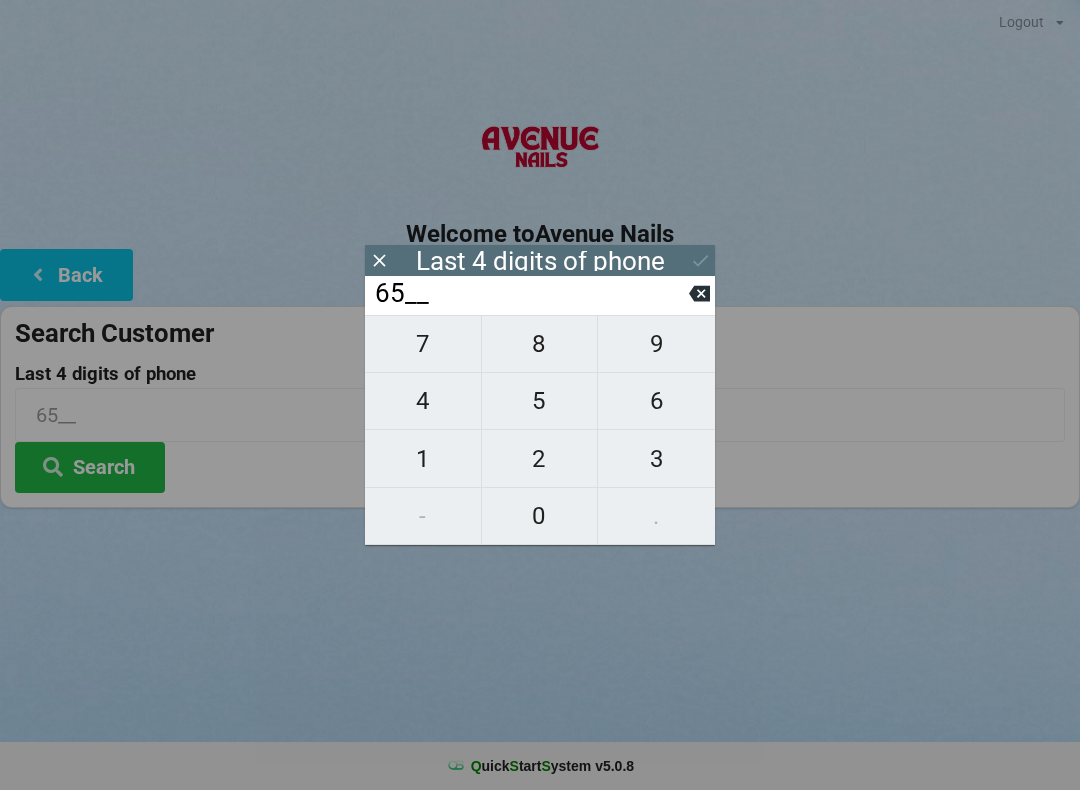 click on "6" at bounding box center (656, 401) 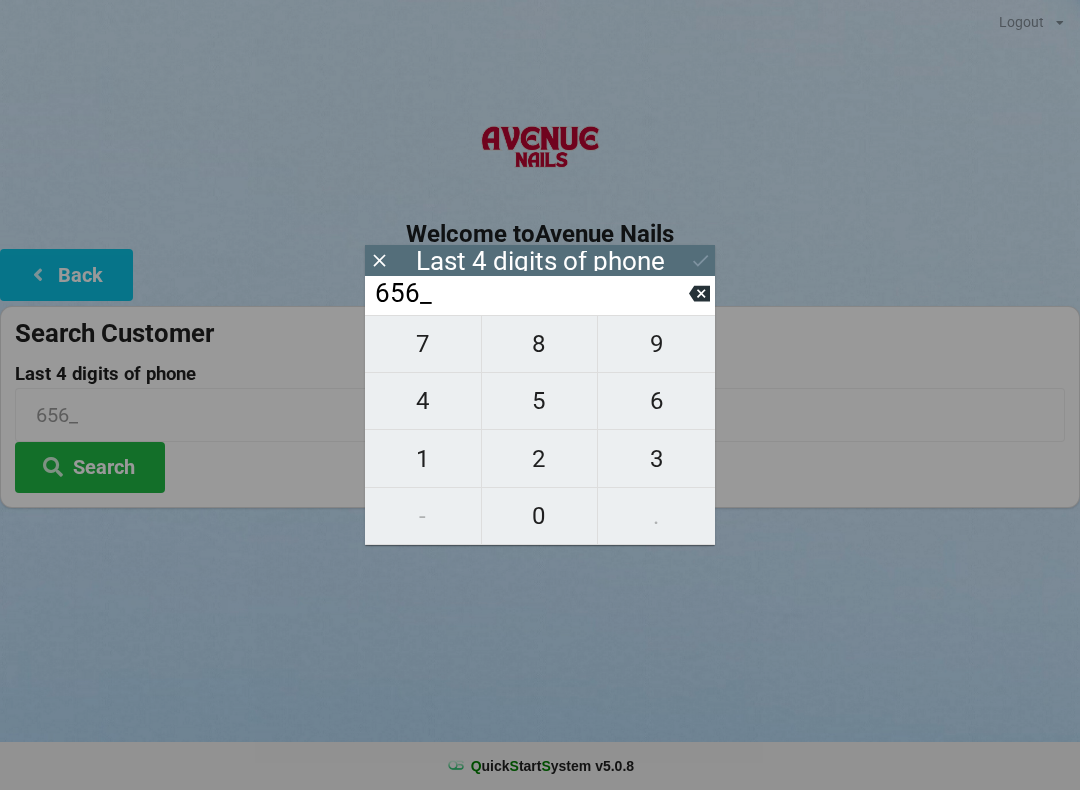 click on "9" at bounding box center [656, 344] 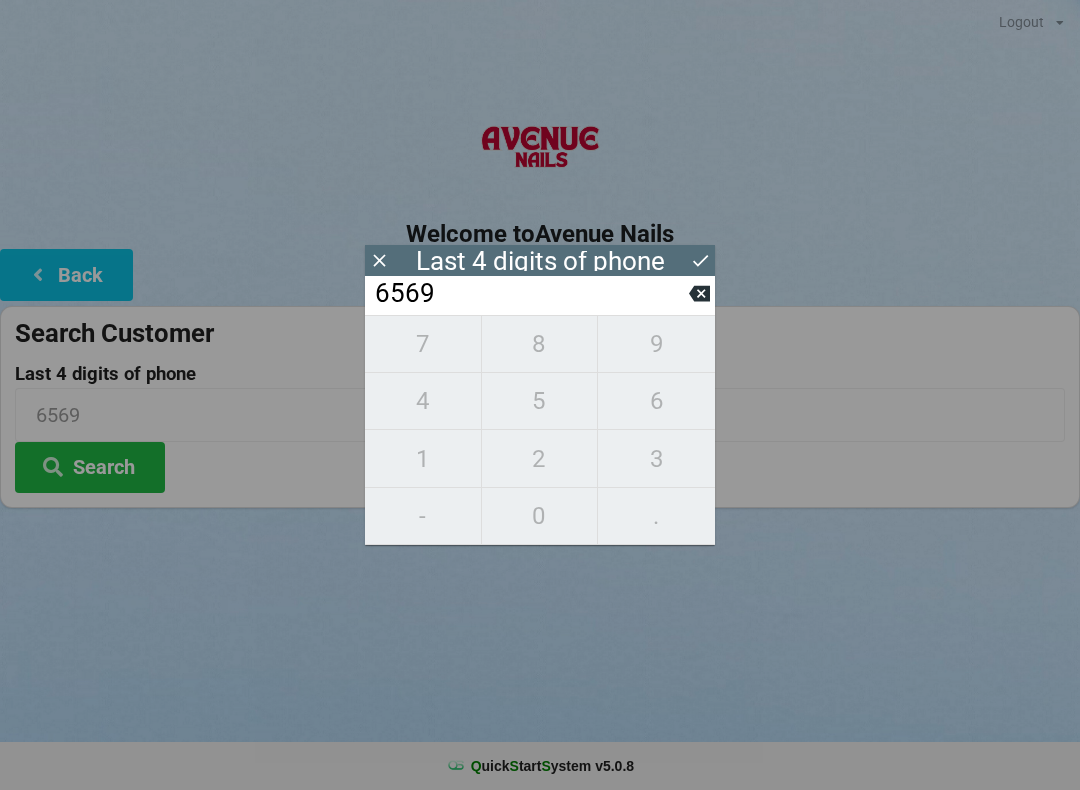 click 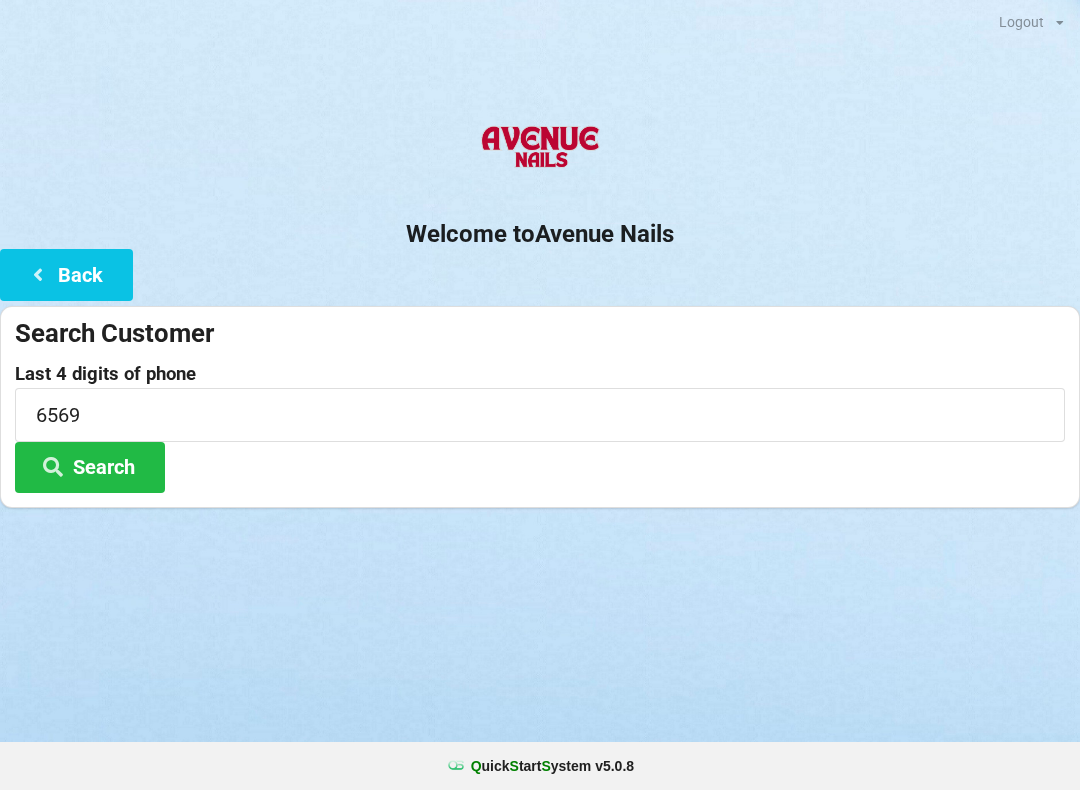 click on "Search" at bounding box center [90, 467] 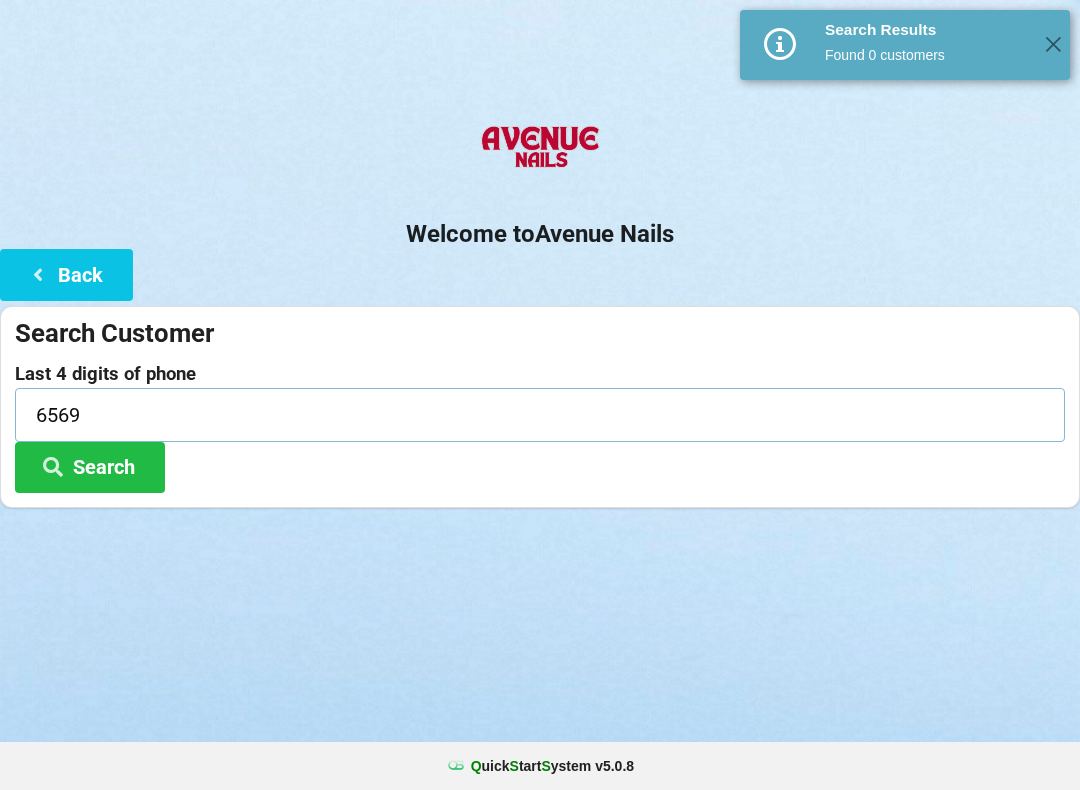 click on "6569" at bounding box center [540, 414] 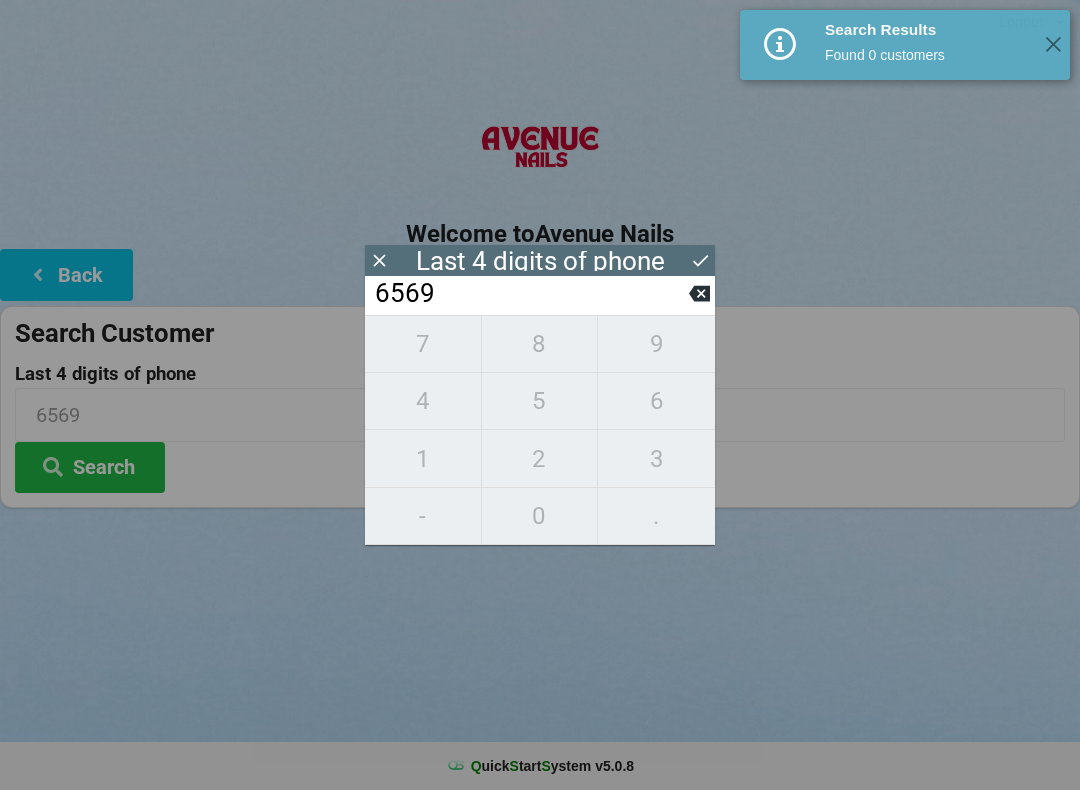 click 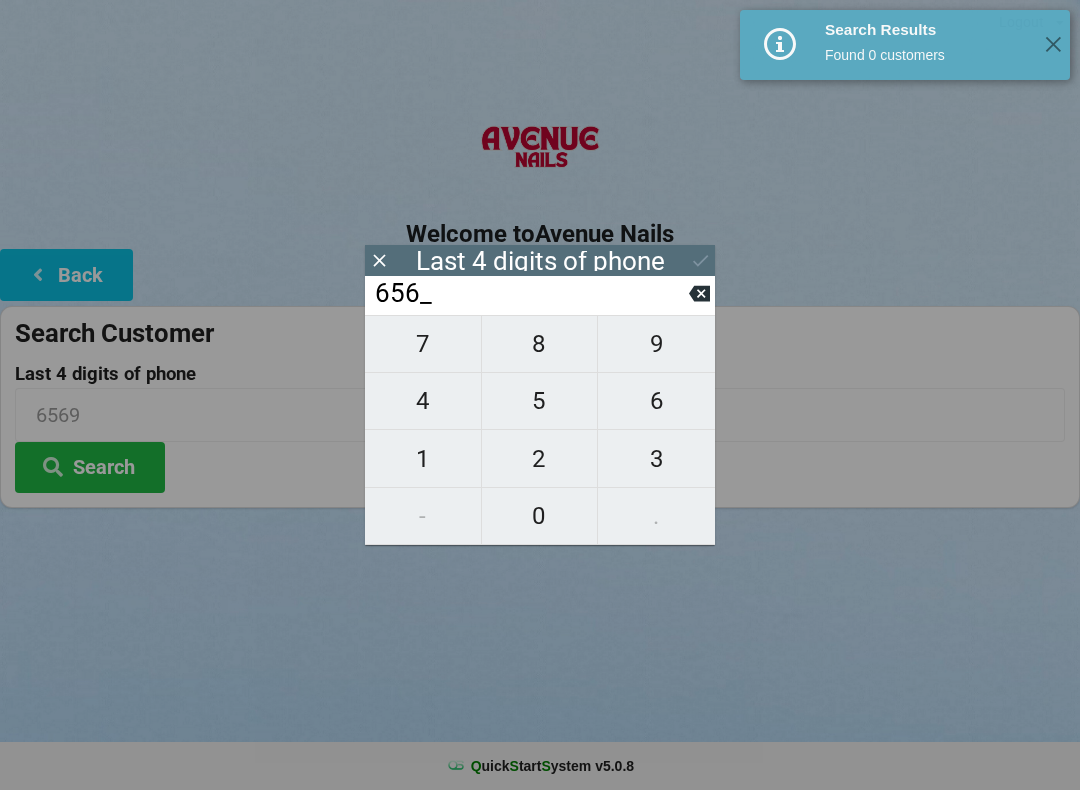 click 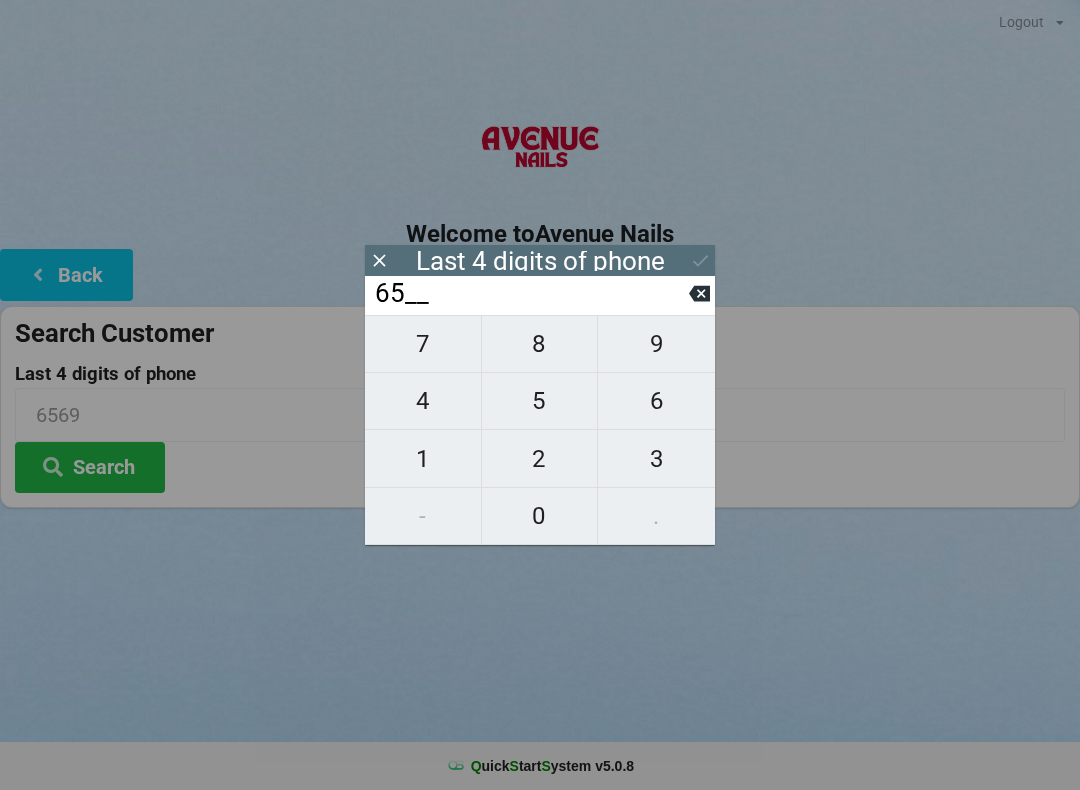 click at bounding box center (699, 293) 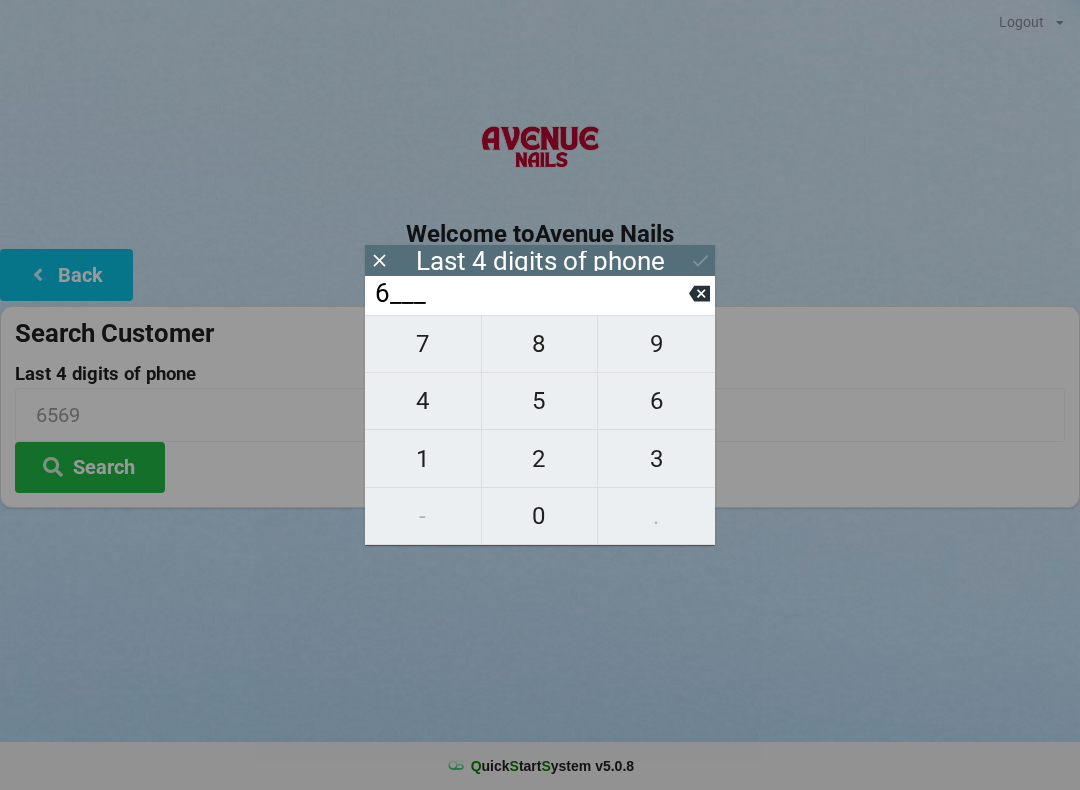 click on "8" at bounding box center [540, 344] 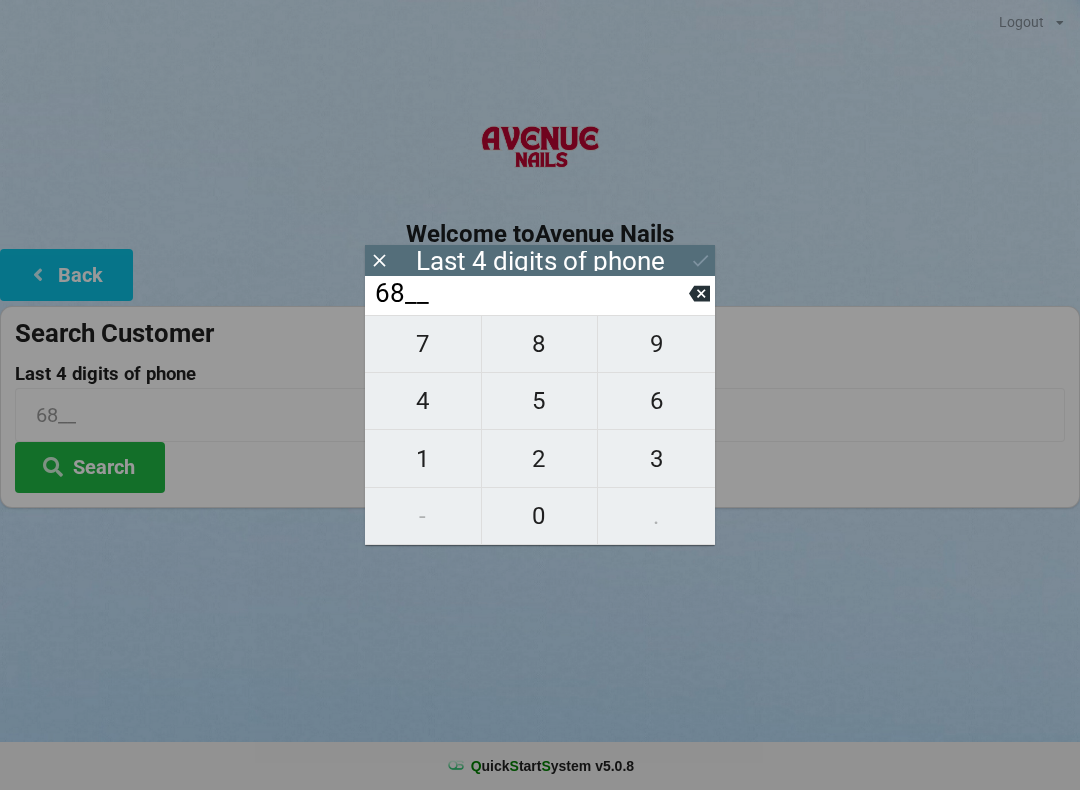 click on "6" at bounding box center (656, 401) 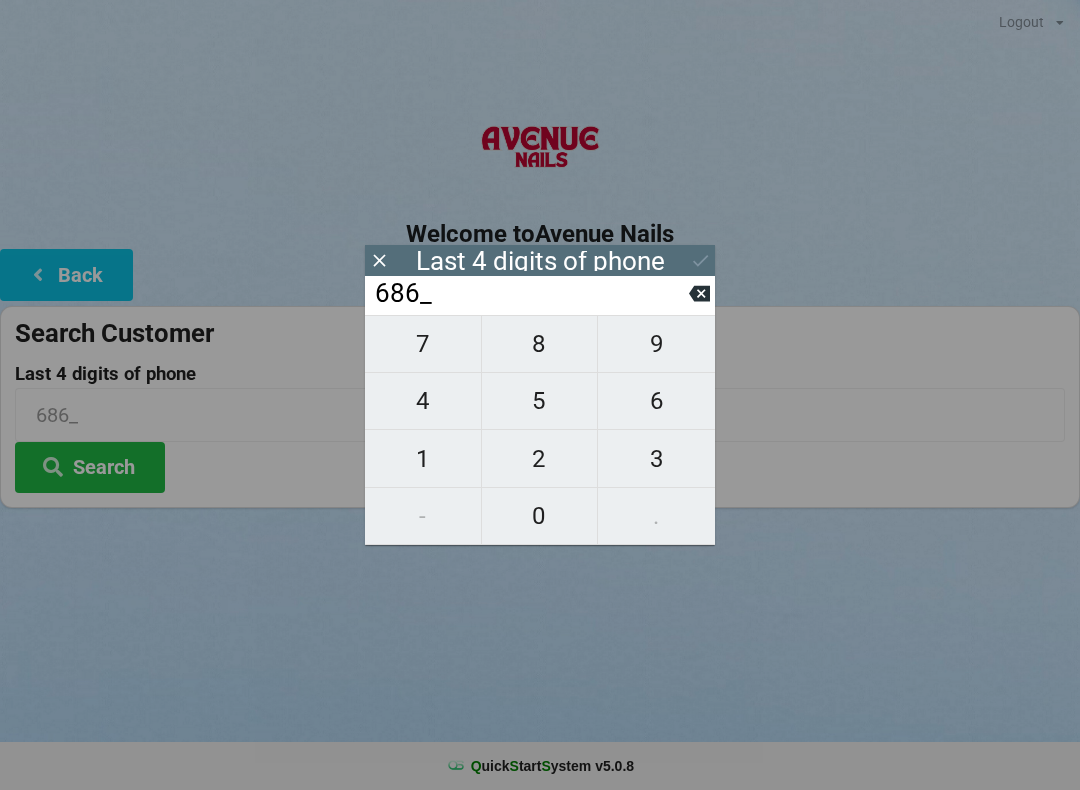 click on "9" at bounding box center [656, 344] 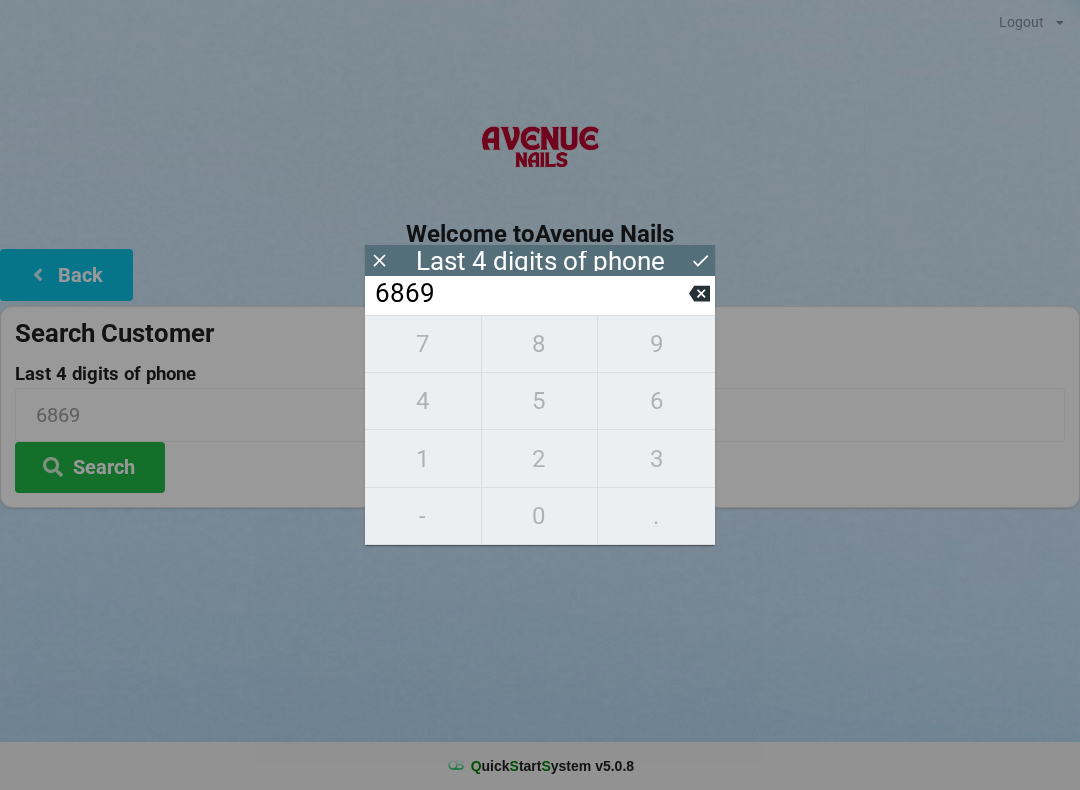 click 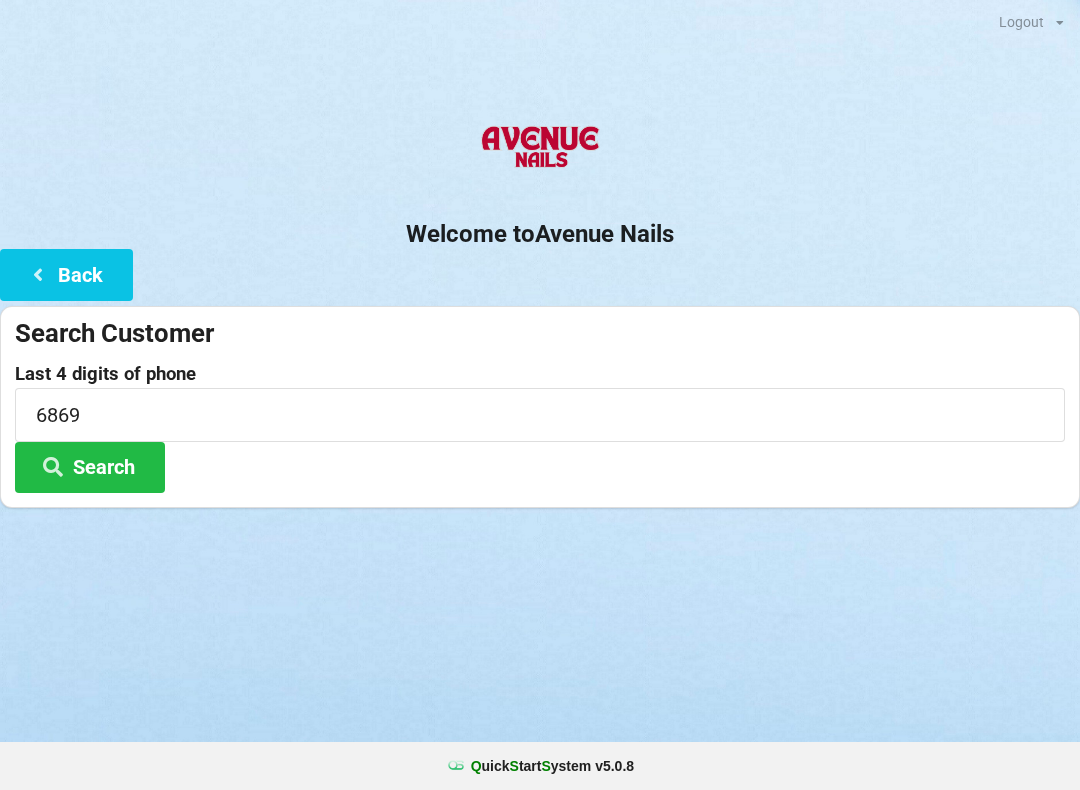 click on "Search" at bounding box center [90, 467] 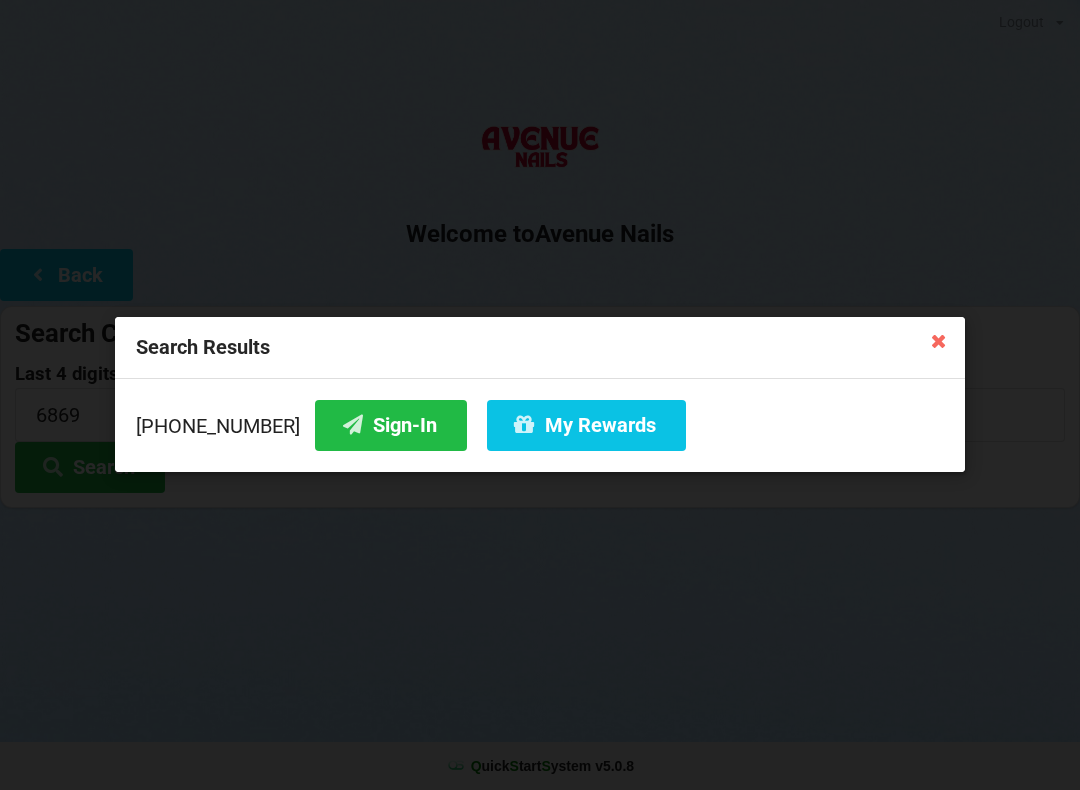 click on "My Rewards" at bounding box center (586, 425) 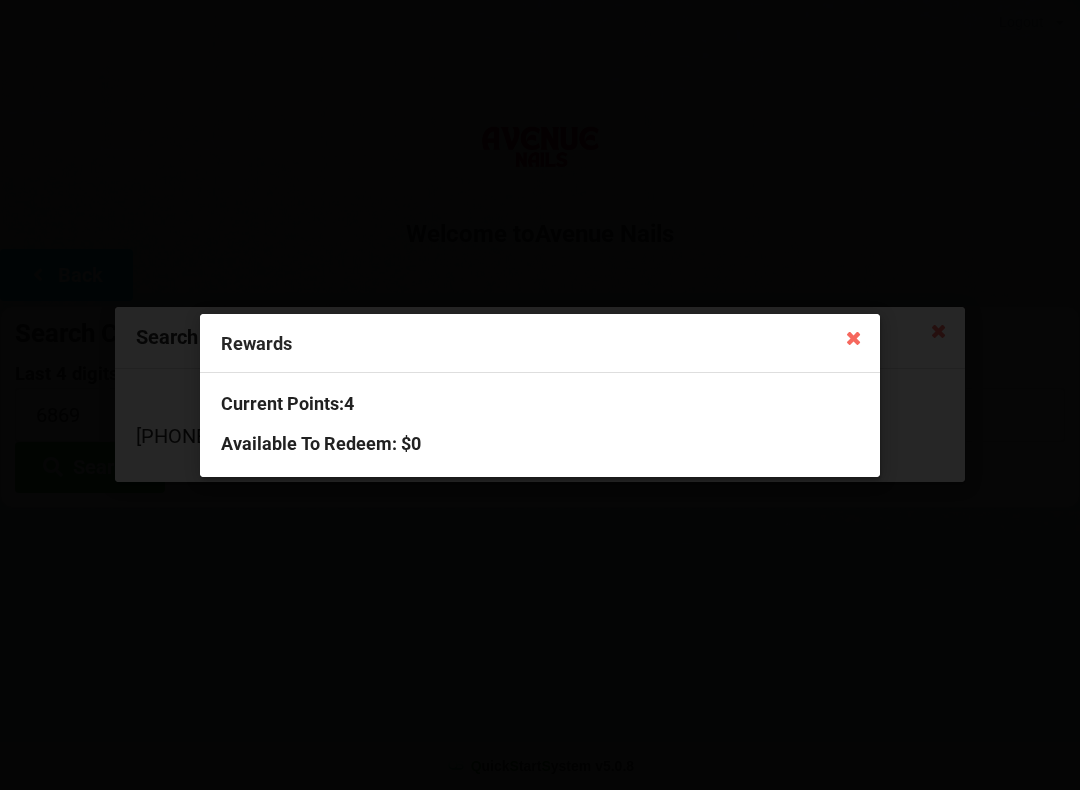click on "Rewards" at bounding box center (540, 343) 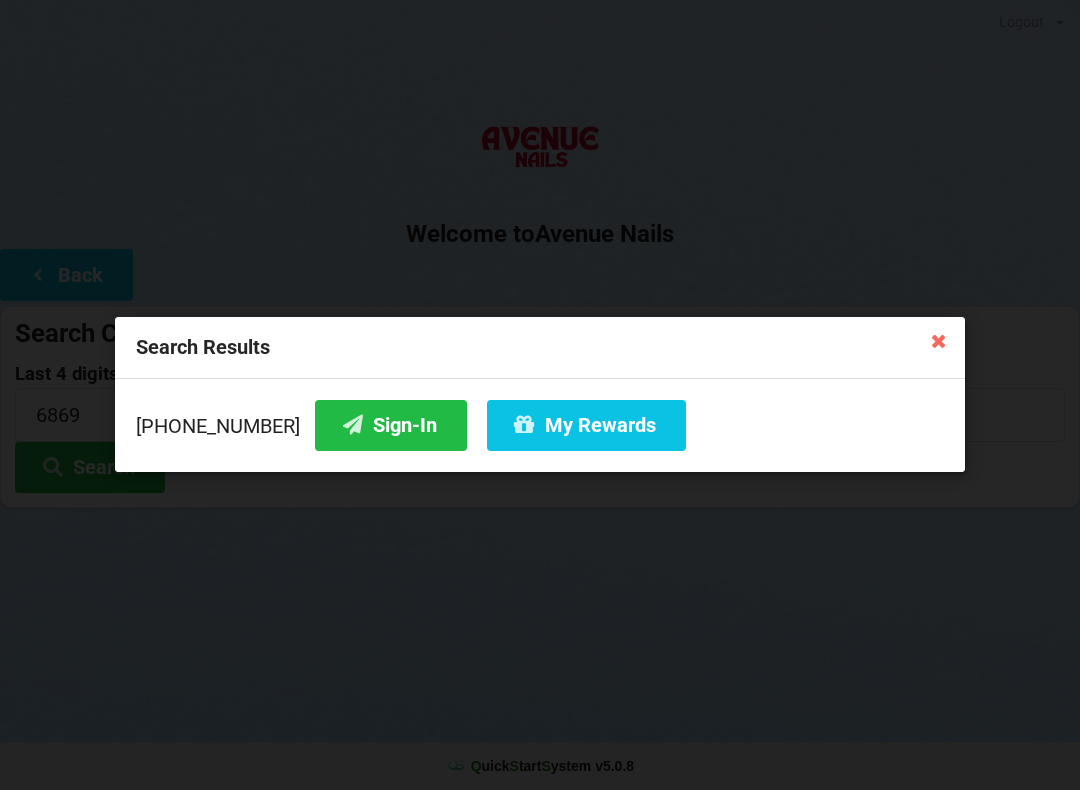 click on "Sign-In" at bounding box center [391, 425] 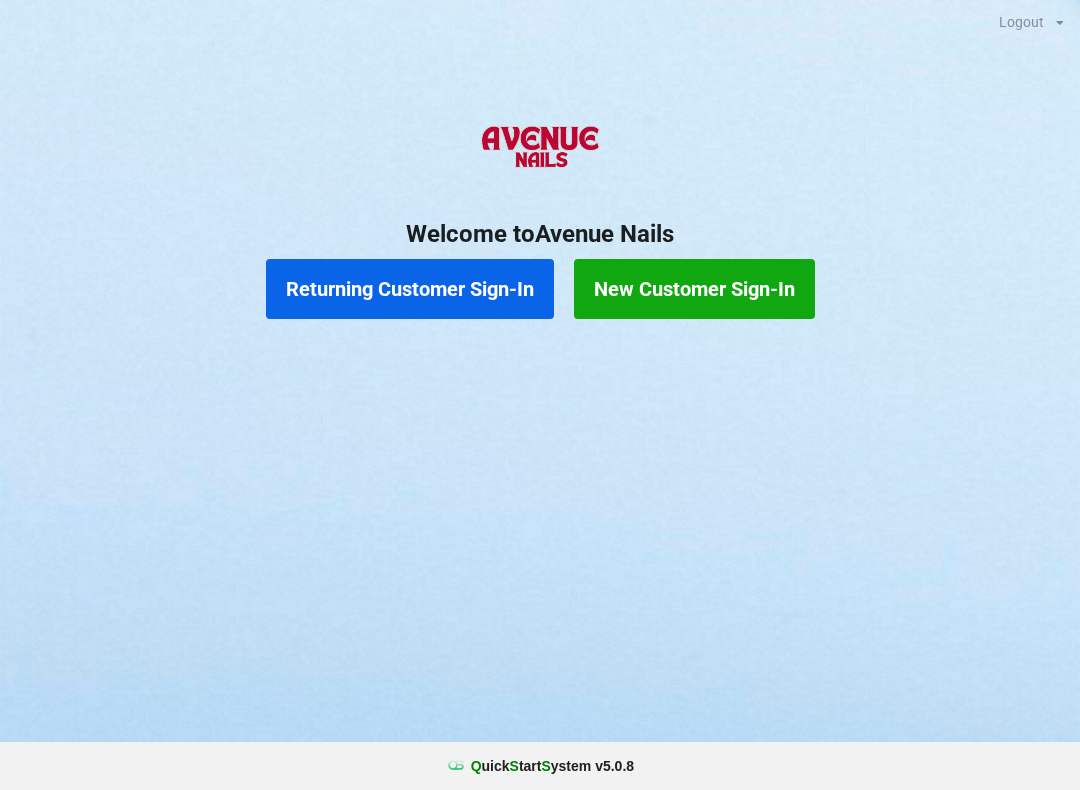 click on "Returning Customer Sign-In" at bounding box center (410, 289) 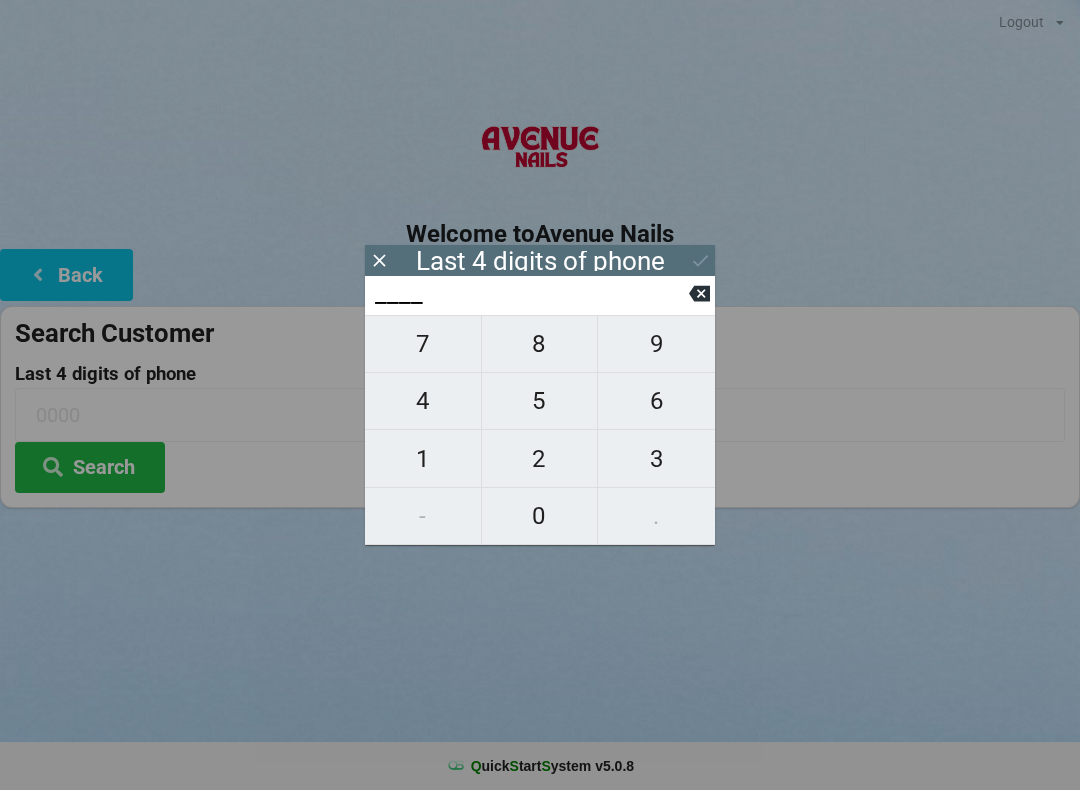 click on "9" at bounding box center (656, 344) 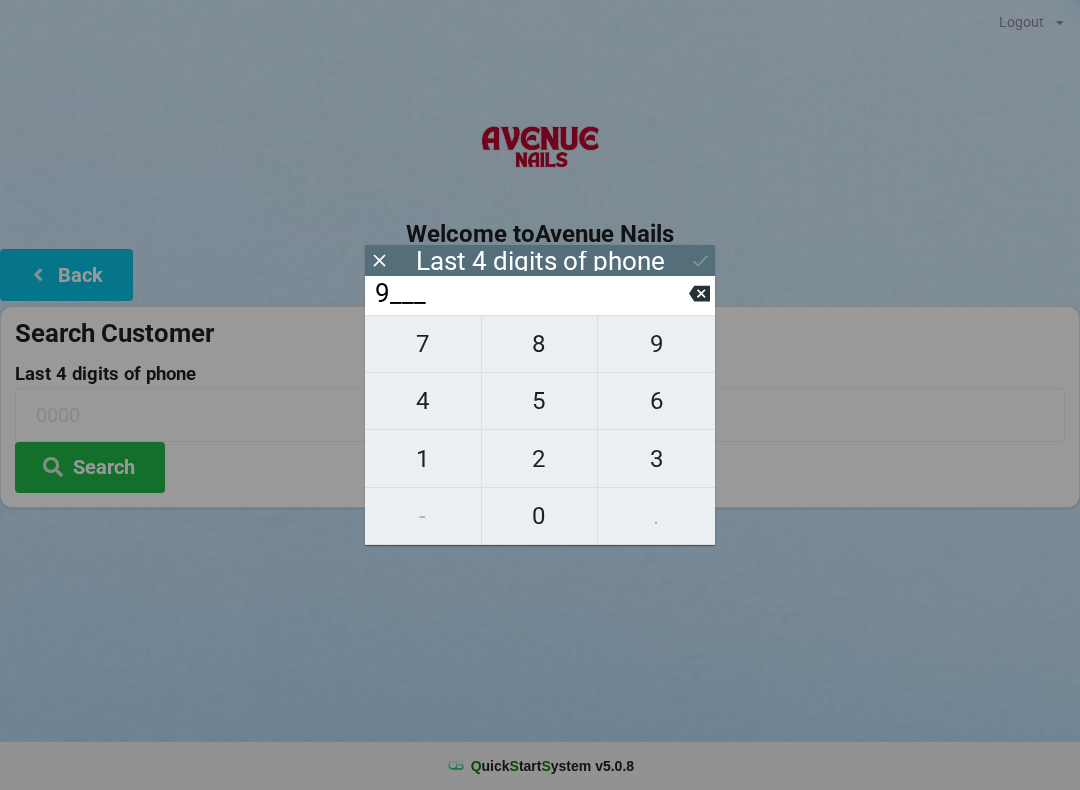 type on "9___" 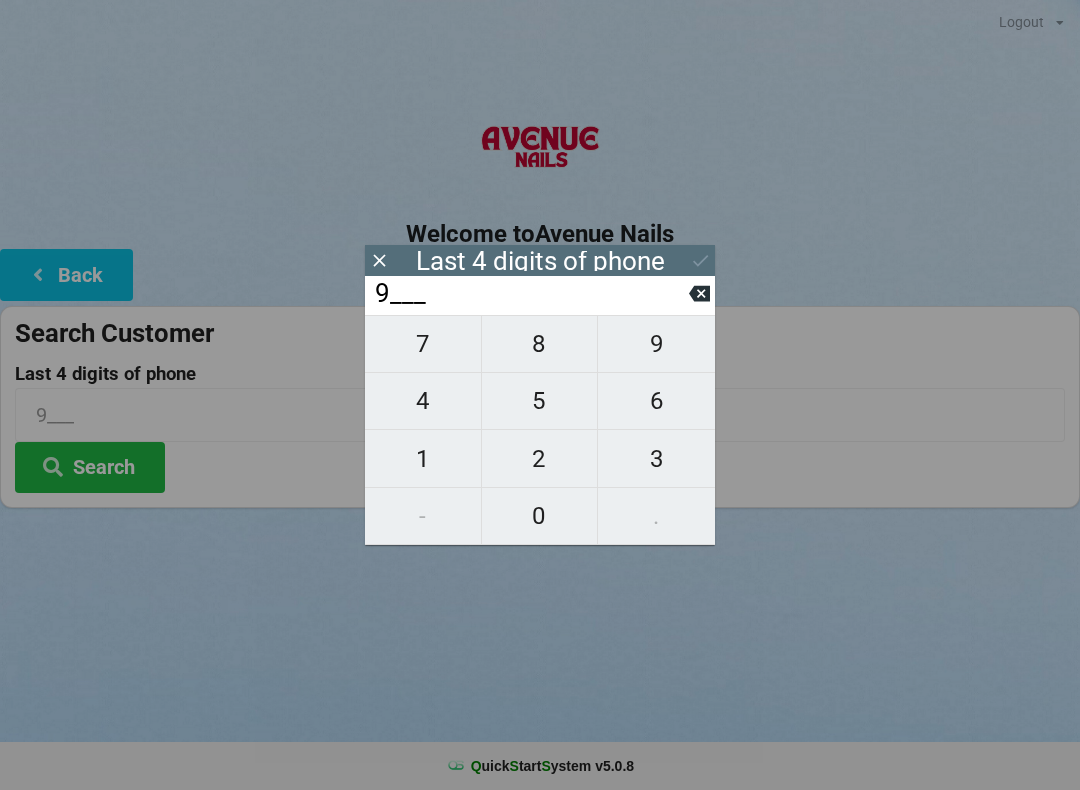 click on "9___" at bounding box center (531, 294) 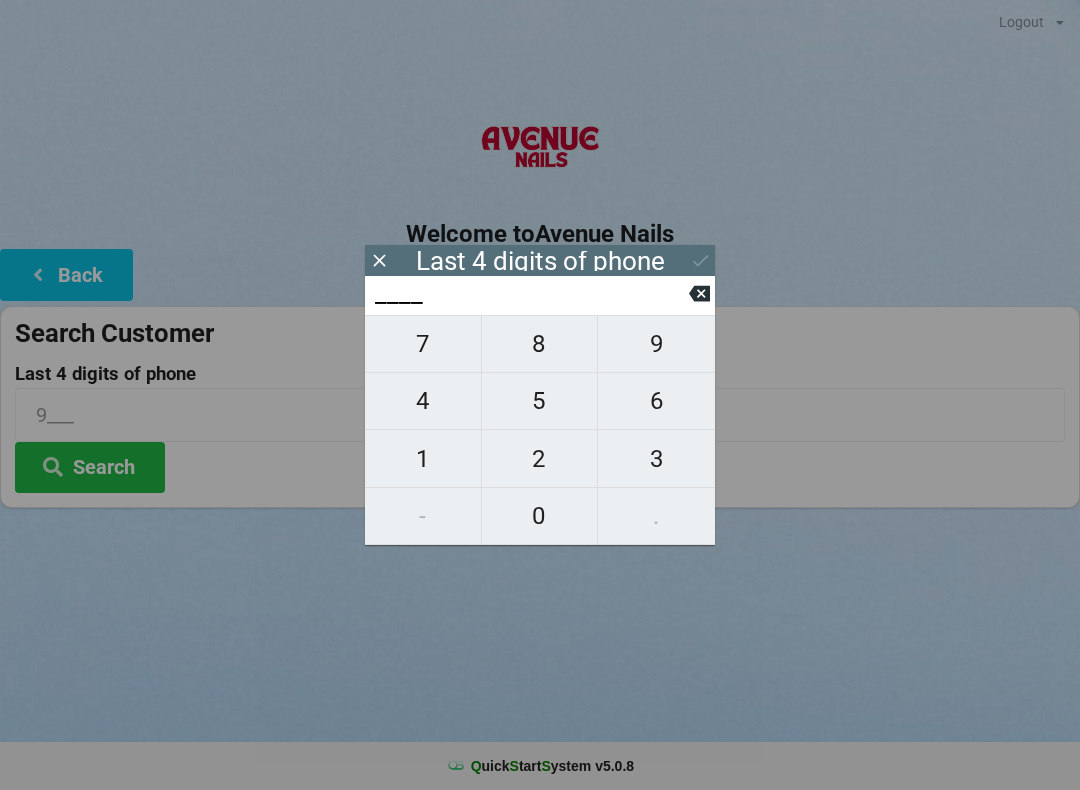 click on "7" at bounding box center [423, 344] 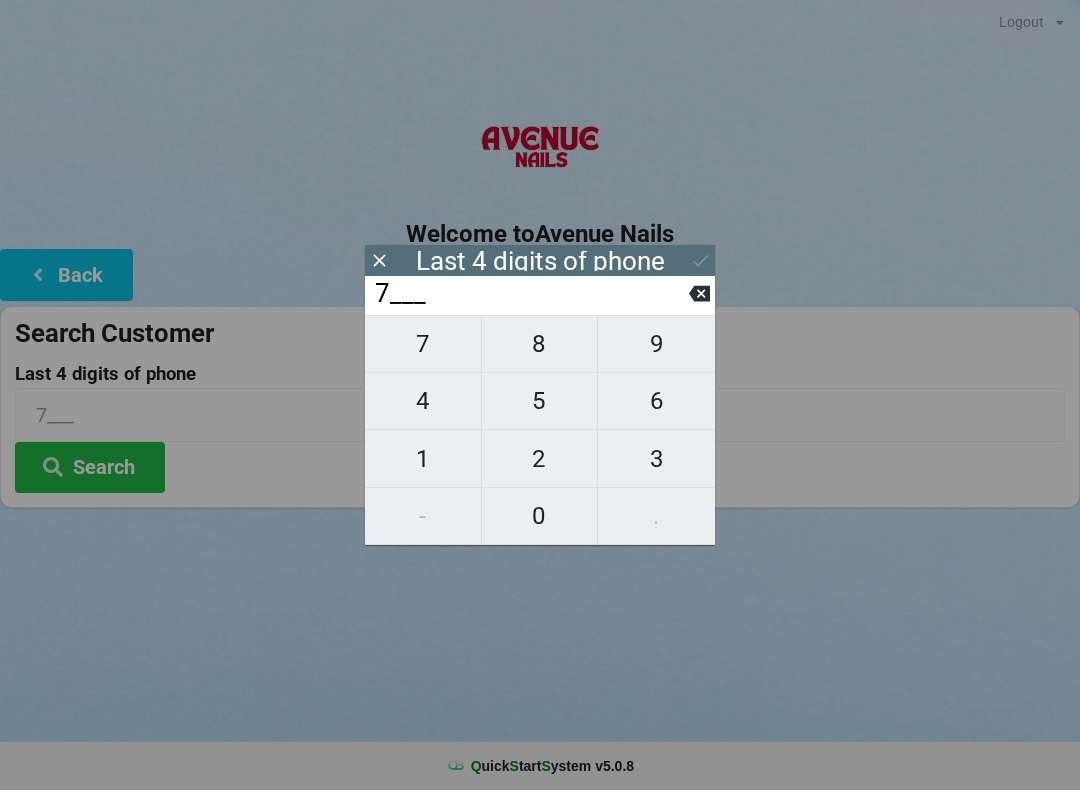 click on "7" at bounding box center (423, 344) 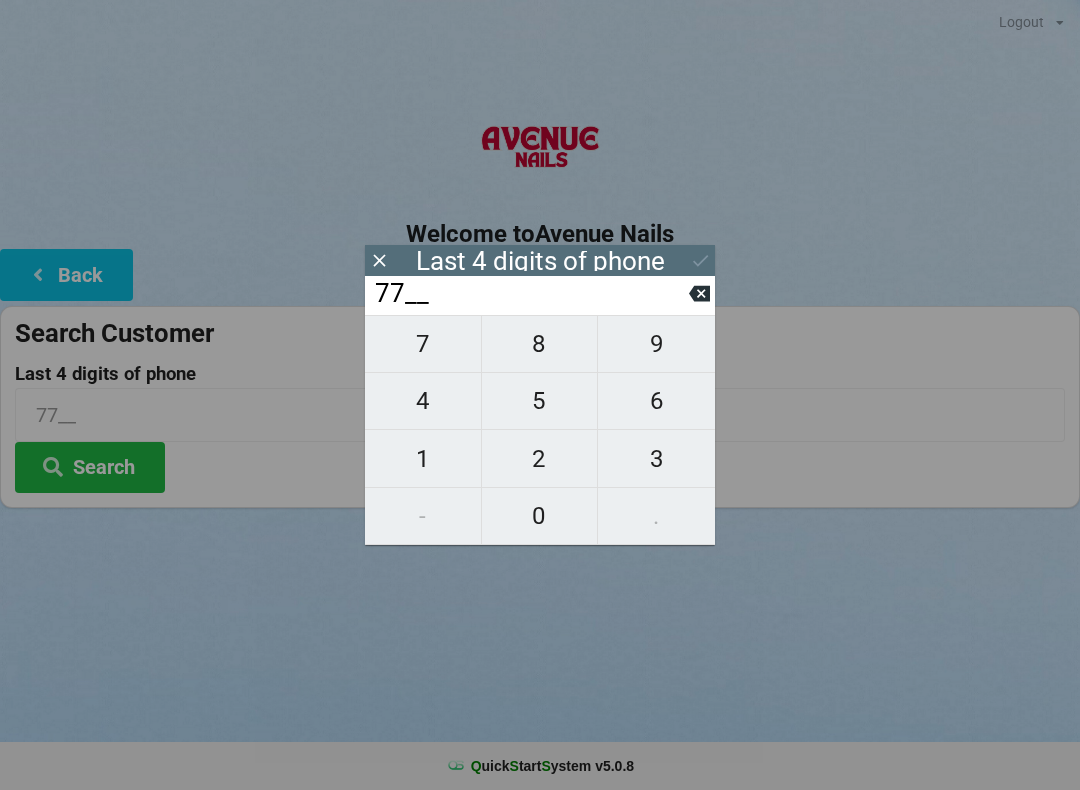 click on "8" at bounding box center [540, 344] 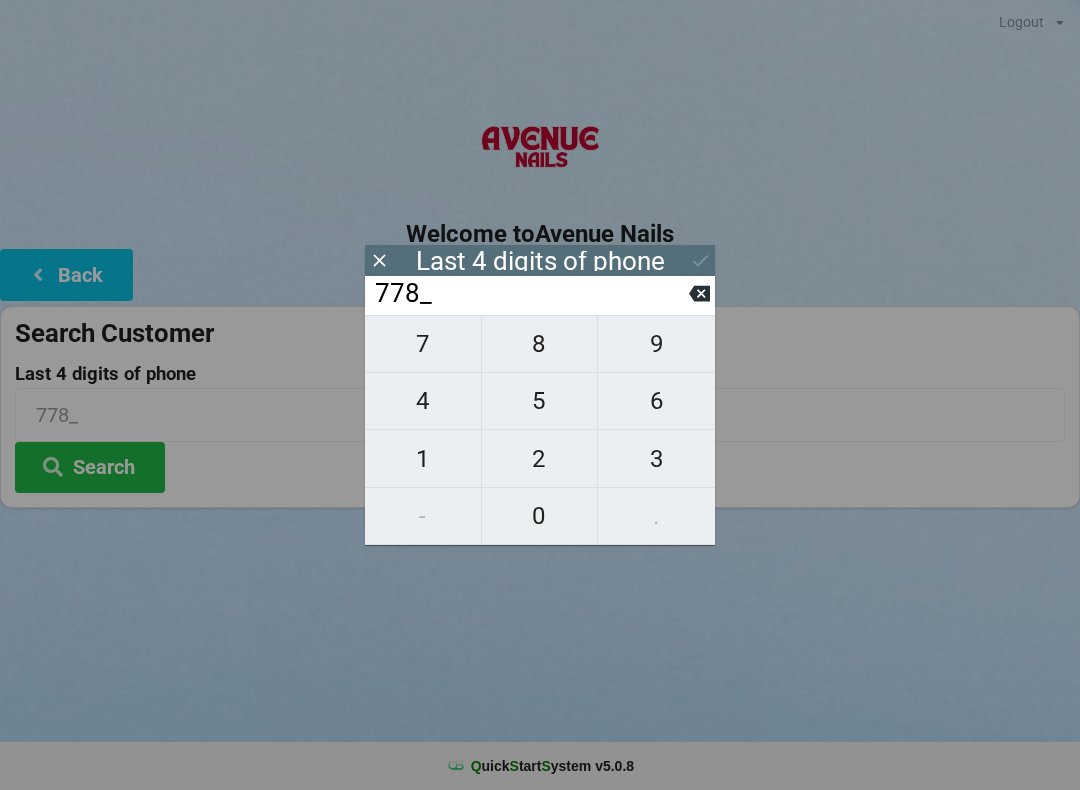 click on "7" at bounding box center [423, 344] 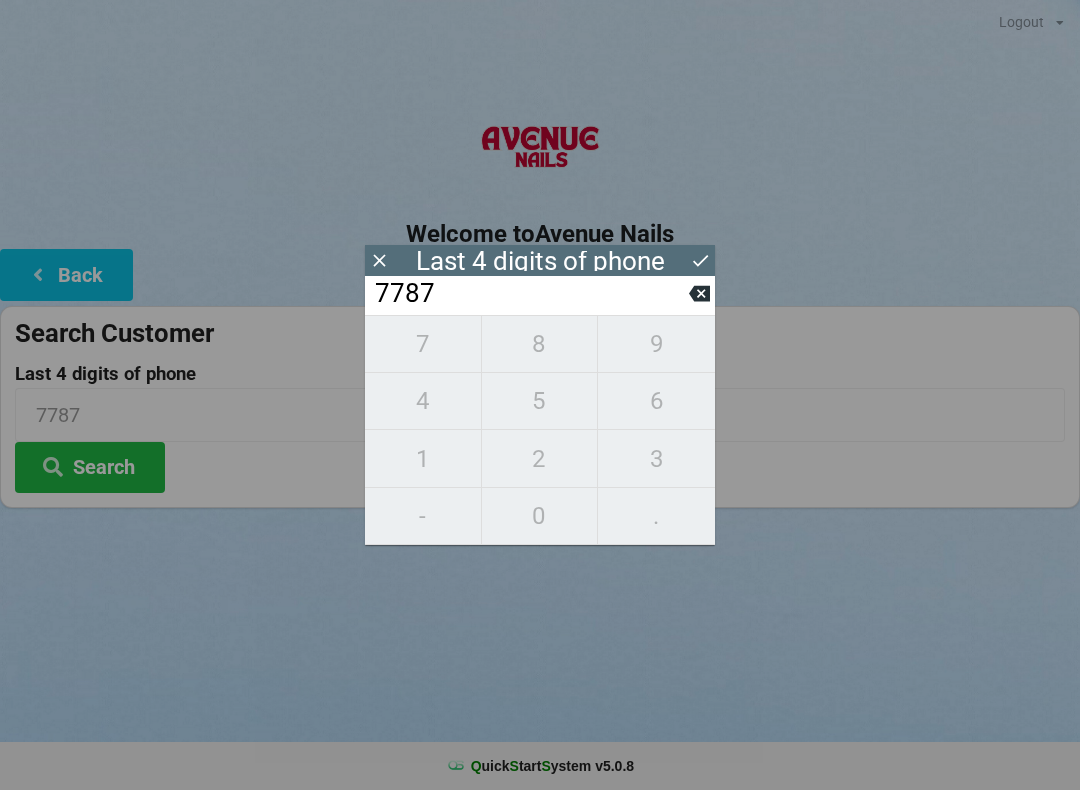 click on "Search" at bounding box center (90, 467) 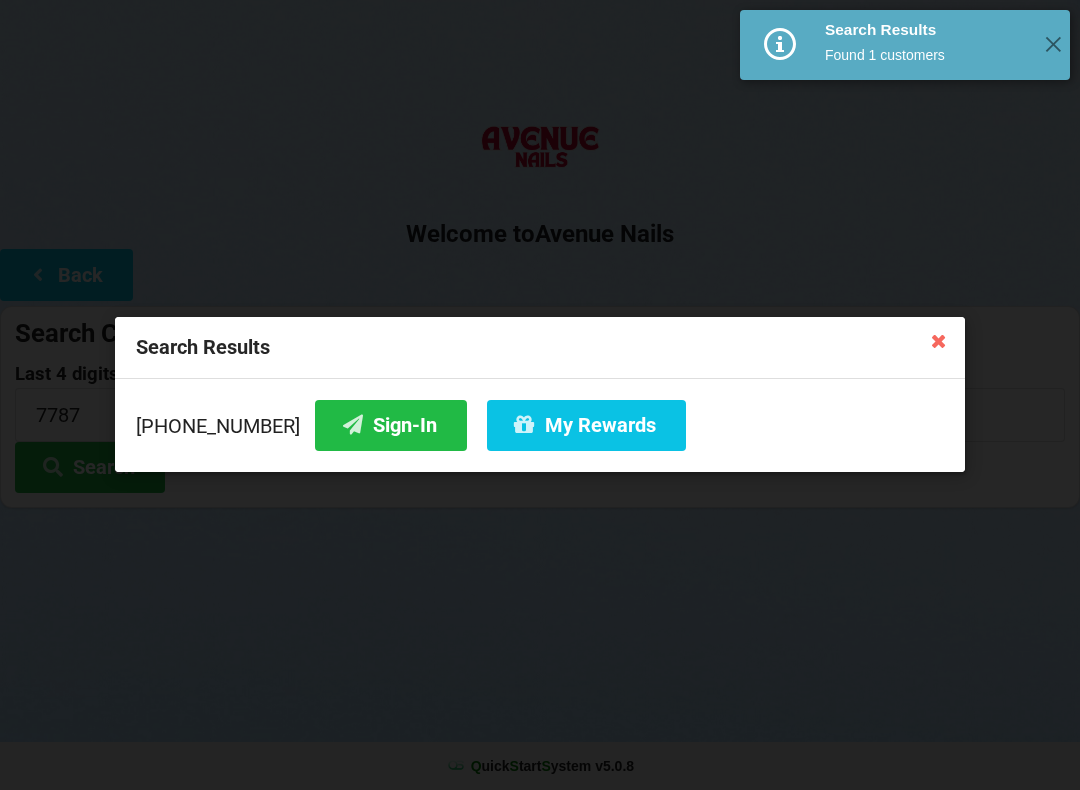 click on "[PHONE_NUMBER]     Sign-In     My Rewards" at bounding box center (540, 425) 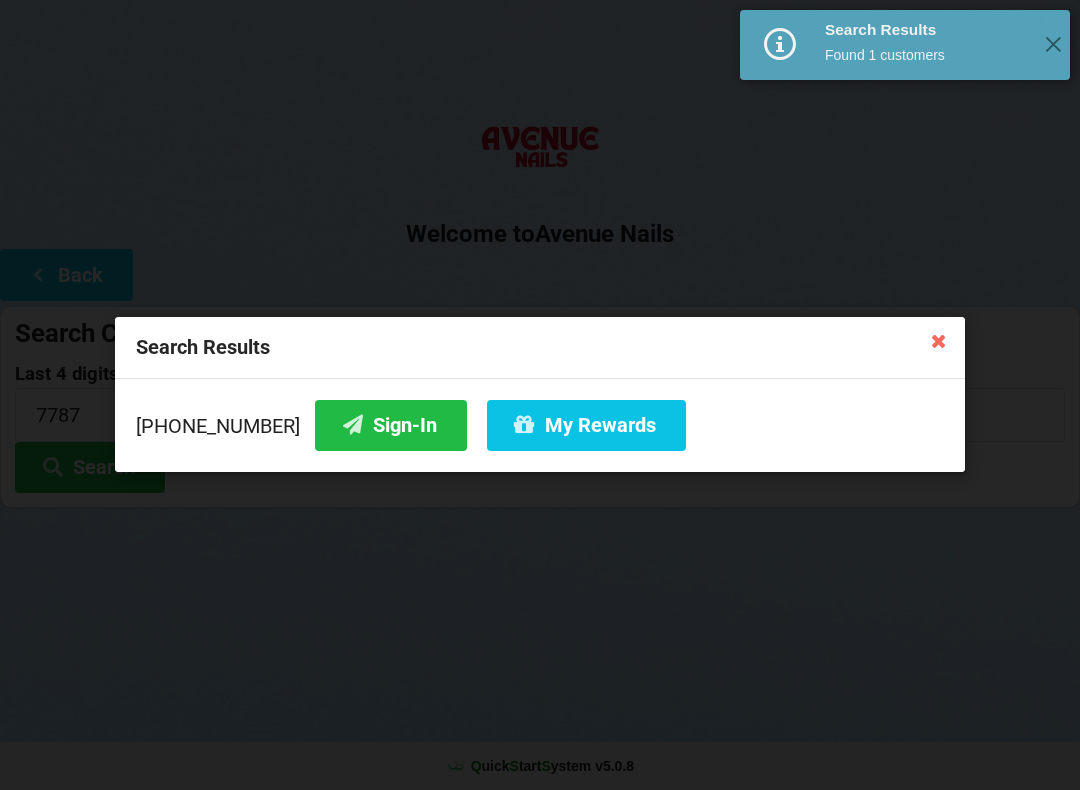 click on "Sign-In" at bounding box center [391, 425] 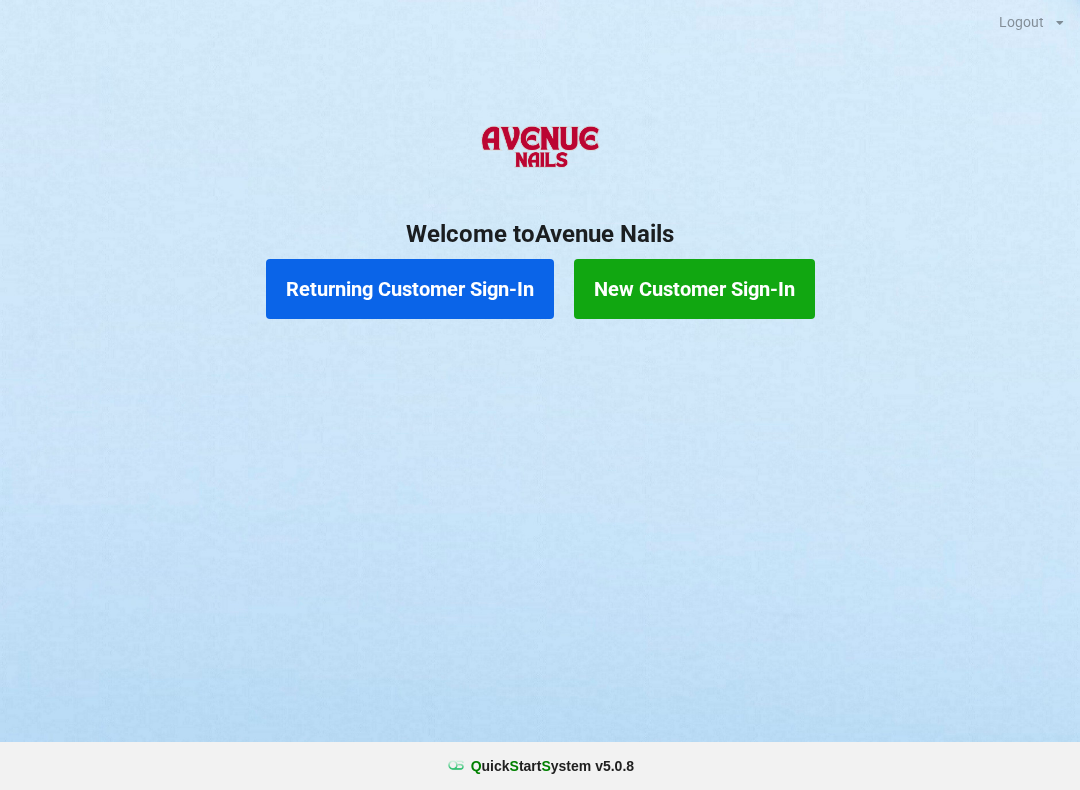 click on "Returning Customer Sign-In" at bounding box center (410, 289) 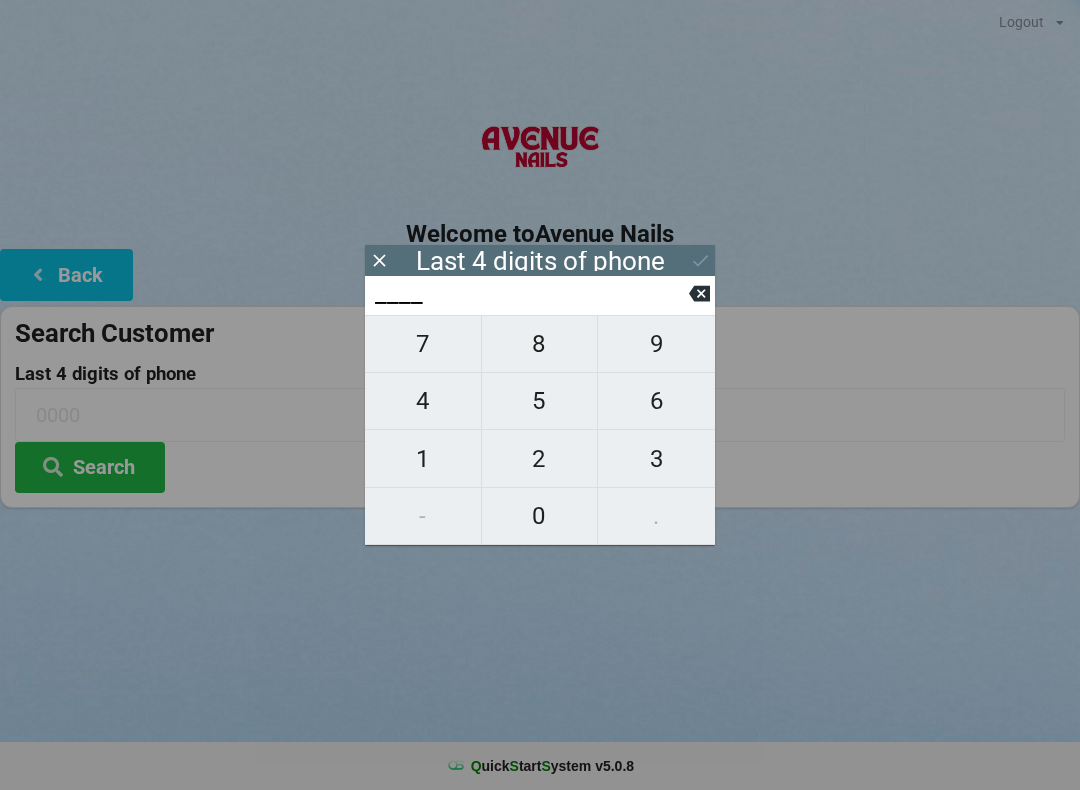 click on "0" at bounding box center [540, 516] 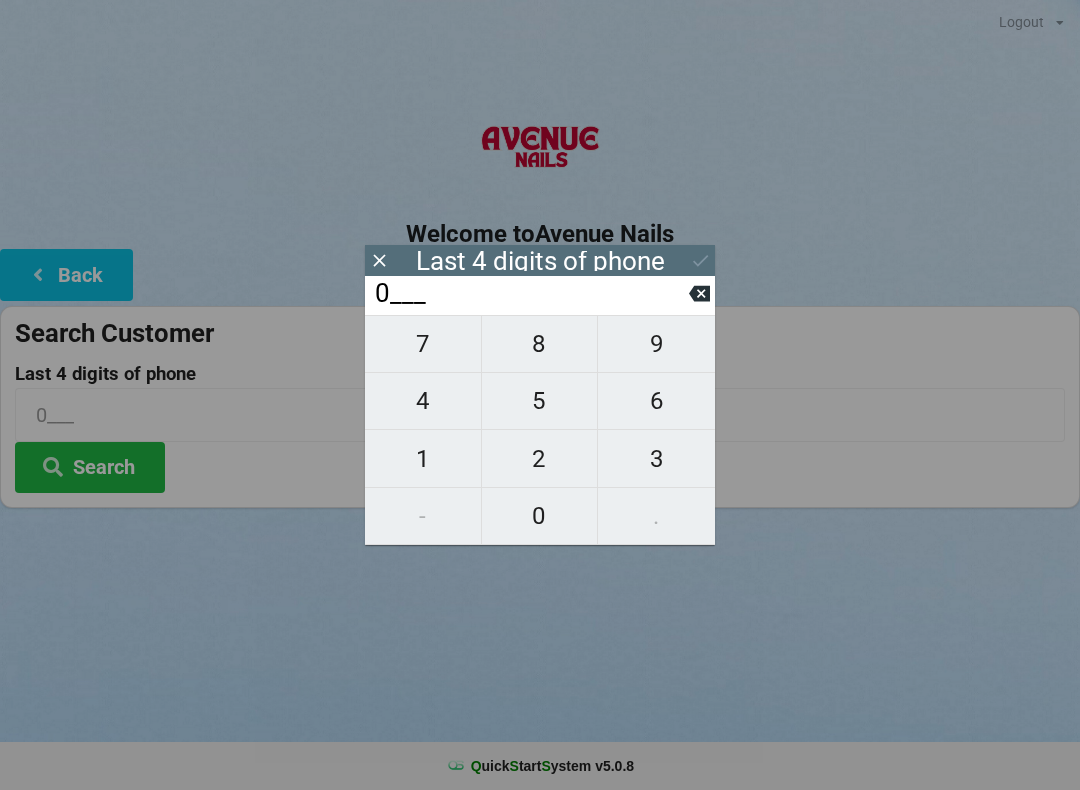 click on "3" at bounding box center [656, 459] 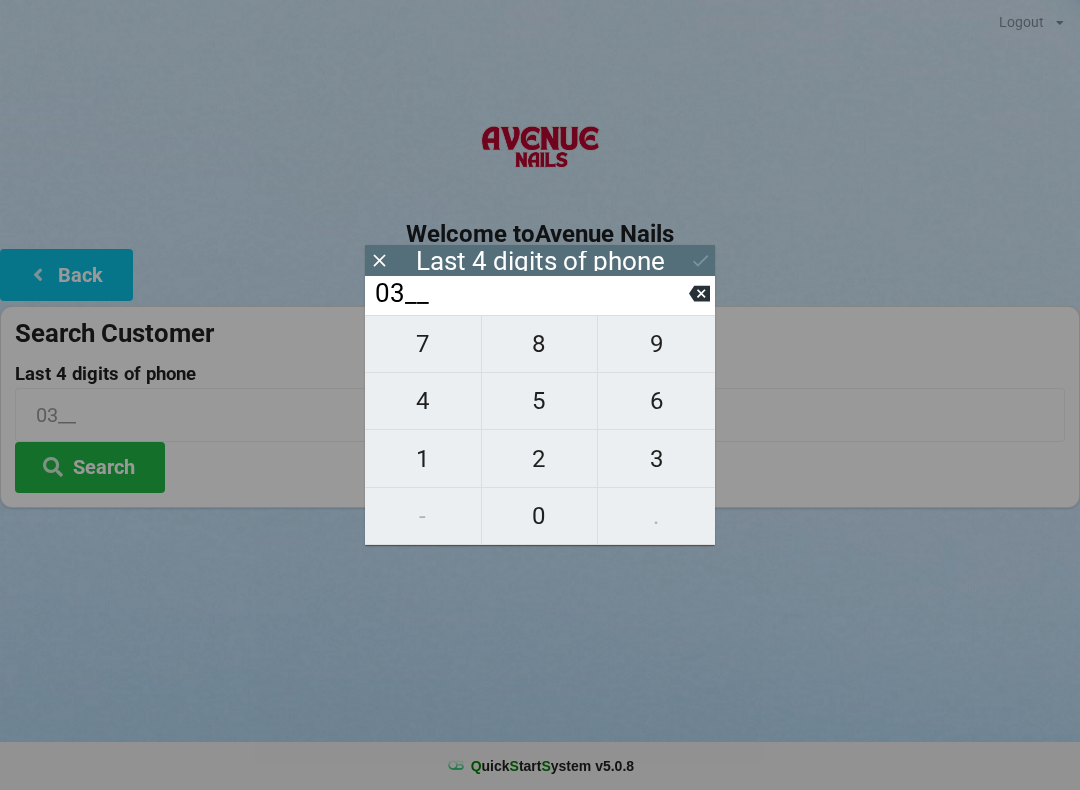click on "2" at bounding box center (540, 459) 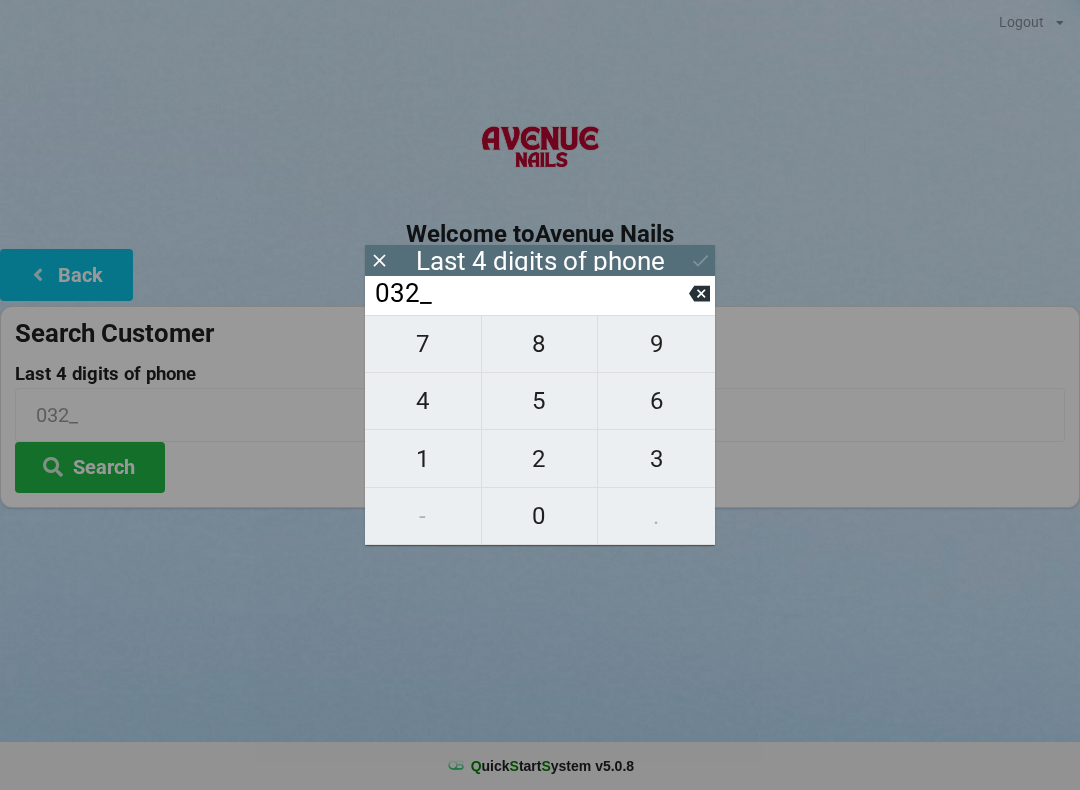 click on "1" at bounding box center (423, 459) 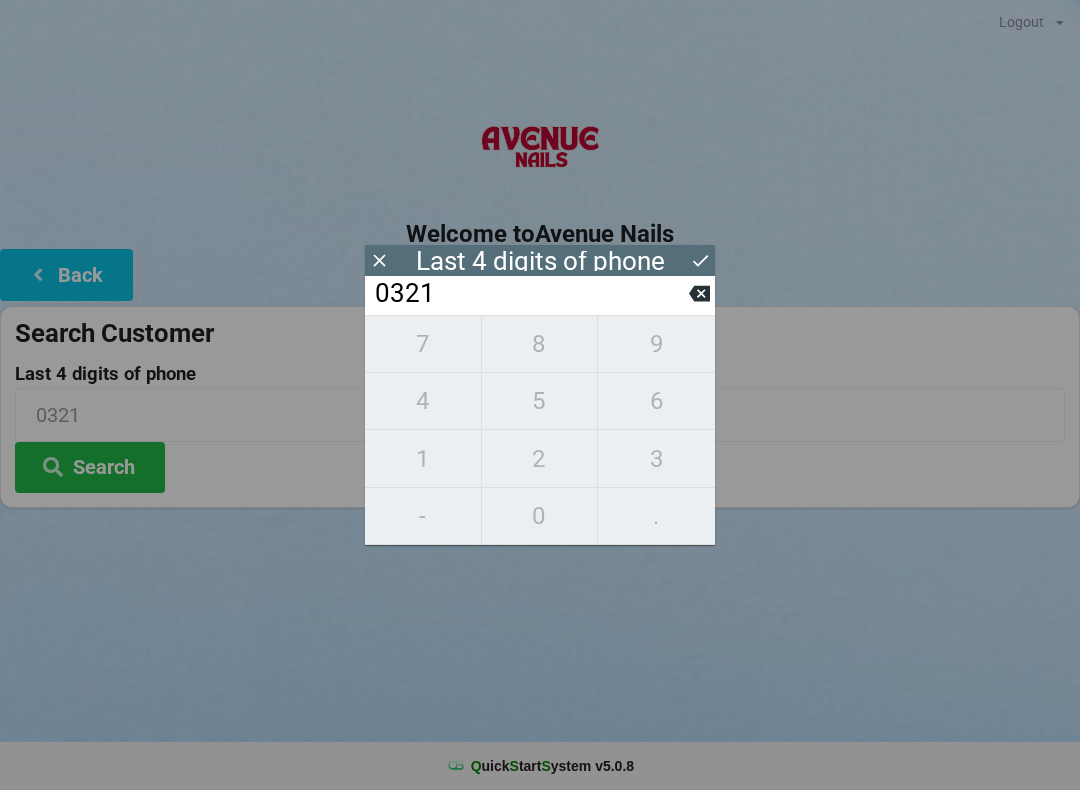 click on "Search" at bounding box center (90, 467) 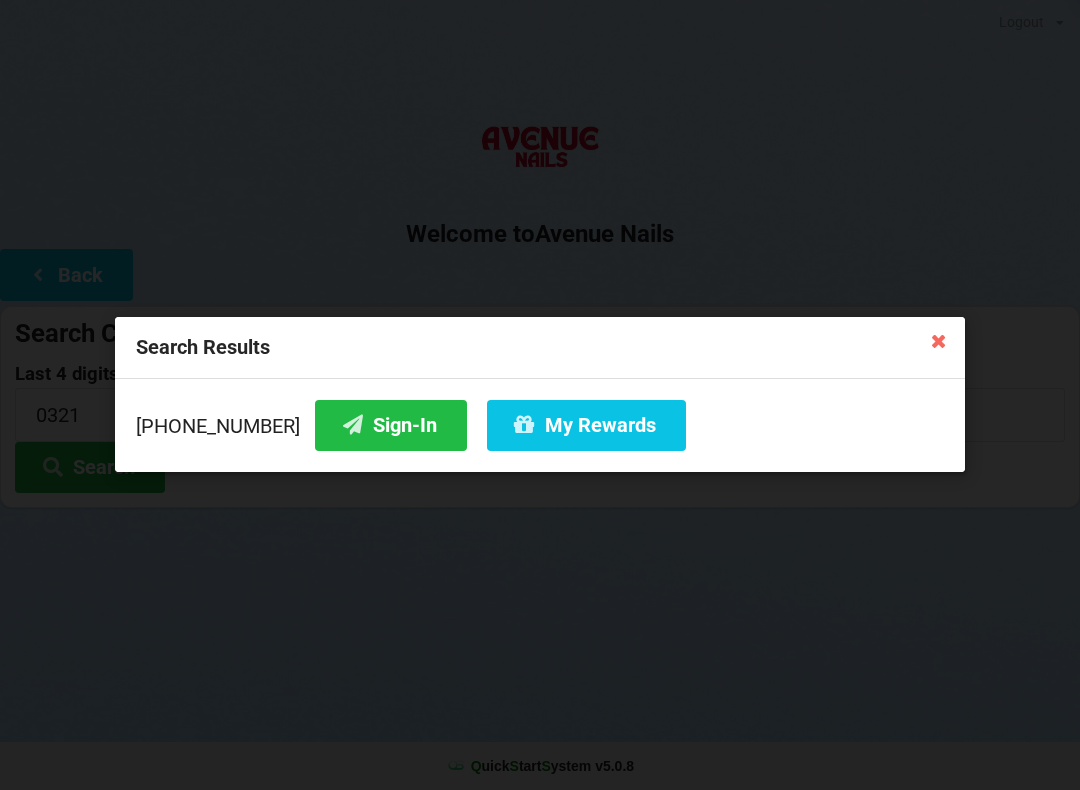 click on "Sign-In" at bounding box center [391, 425] 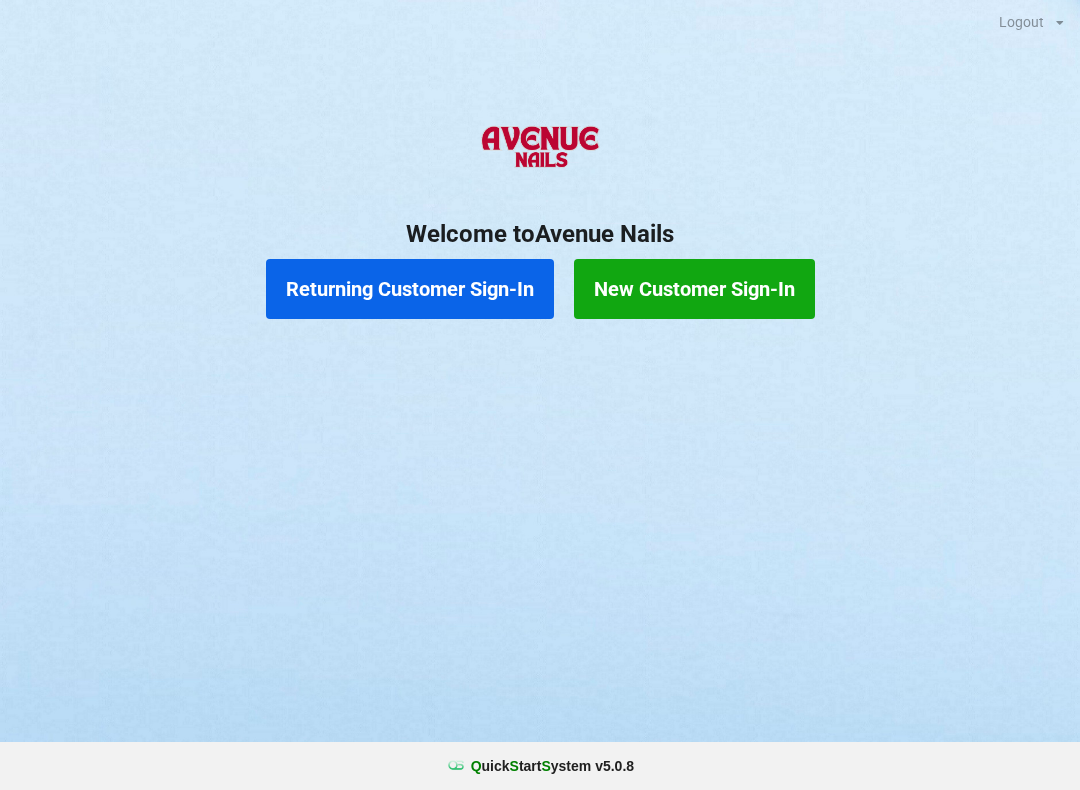click on "Returning Customer Sign-In" at bounding box center (410, 289) 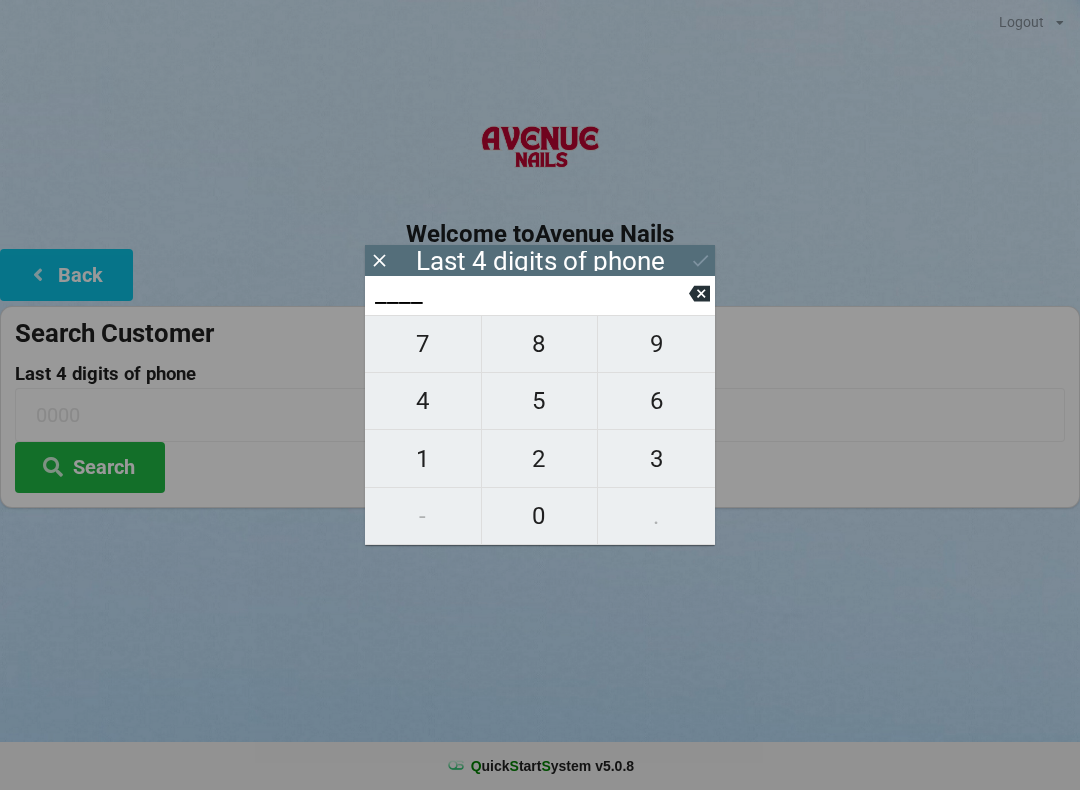 click on "0" at bounding box center [540, 516] 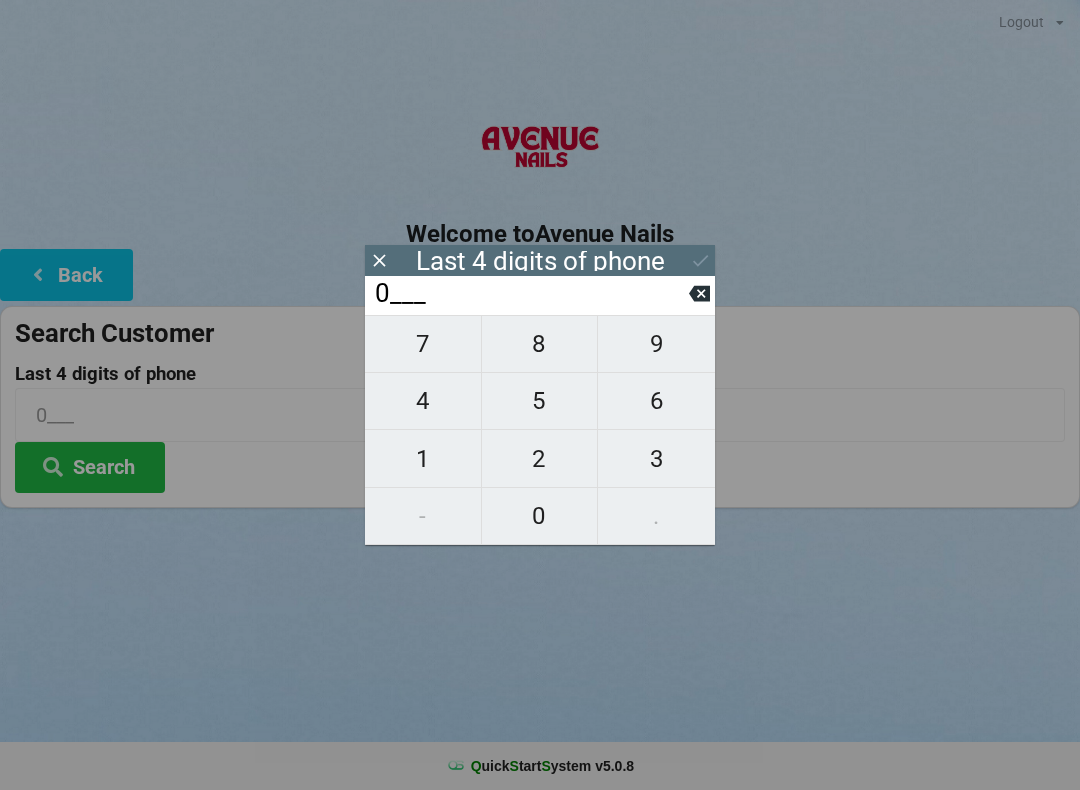 click on "3" at bounding box center [656, 459] 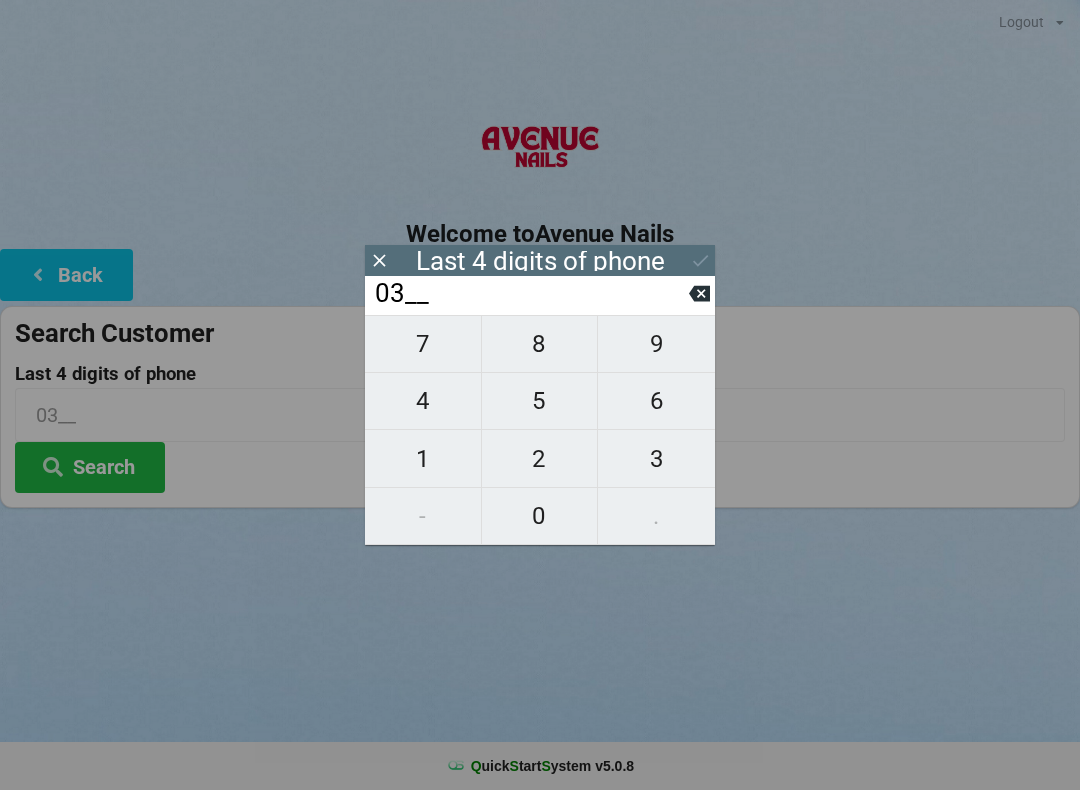 click on "2" at bounding box center [540, 459] 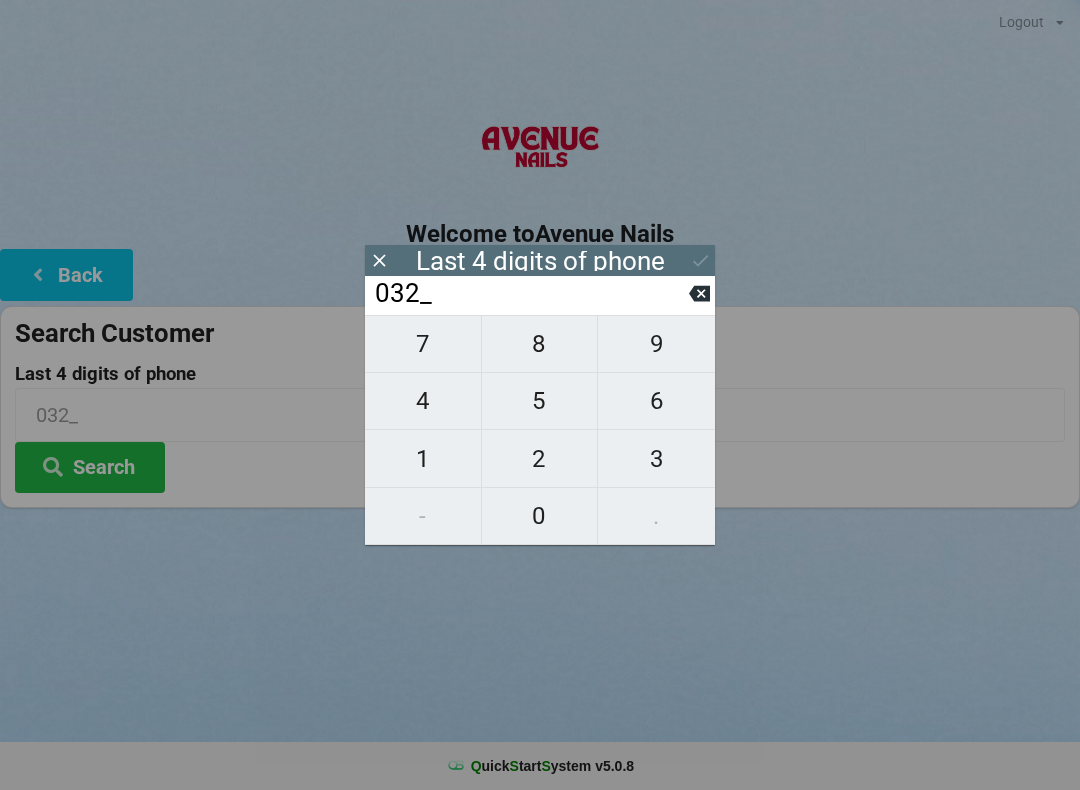 click on "1" at bounding box center (423, 459) 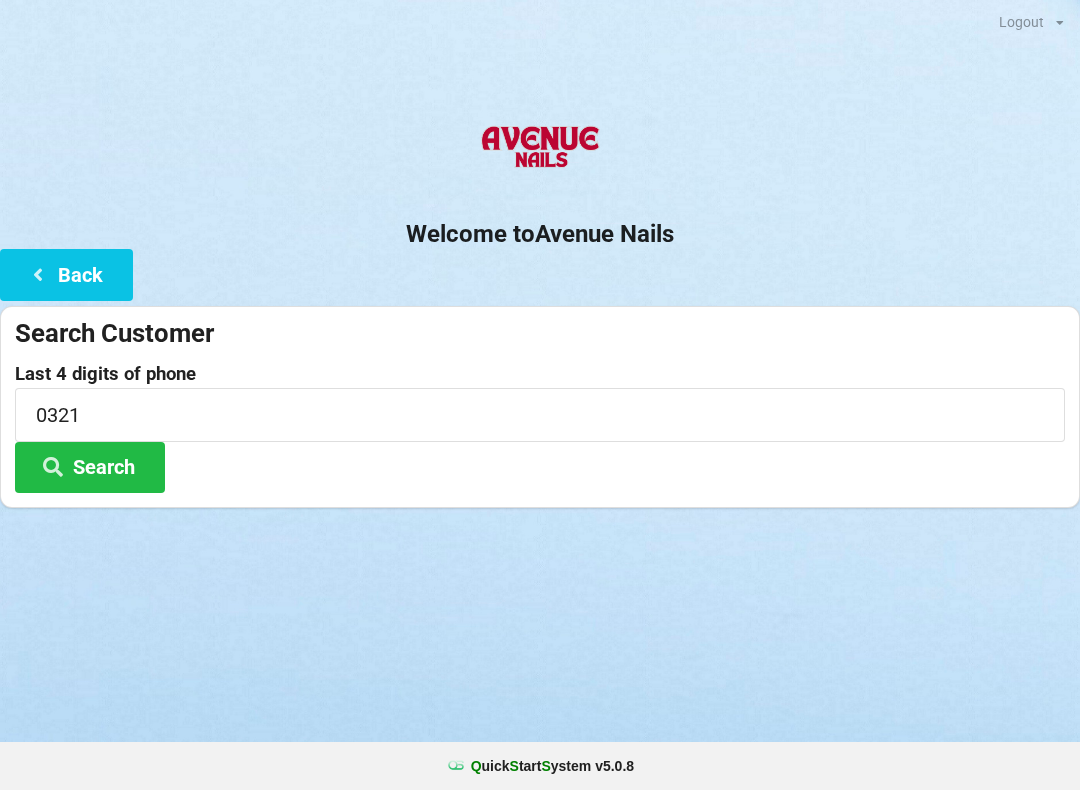 click on "Search" at bounding box center (90, 467) 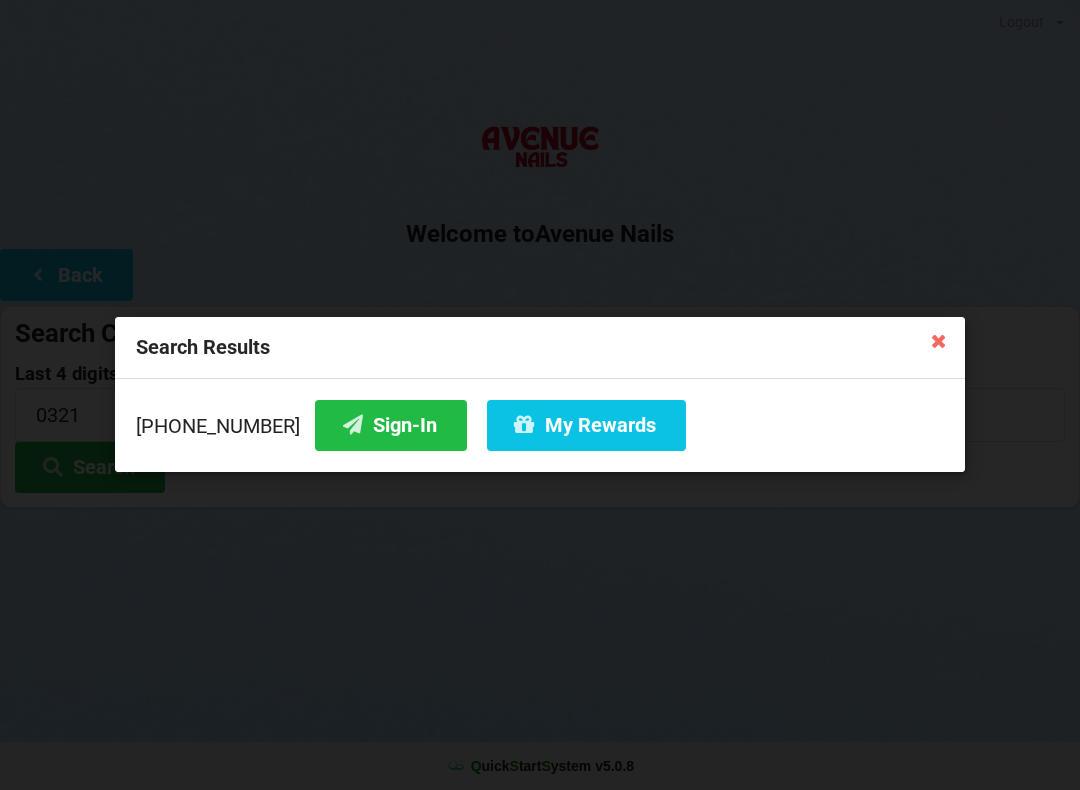click on "Search Results" at bounding box center (911, 41) 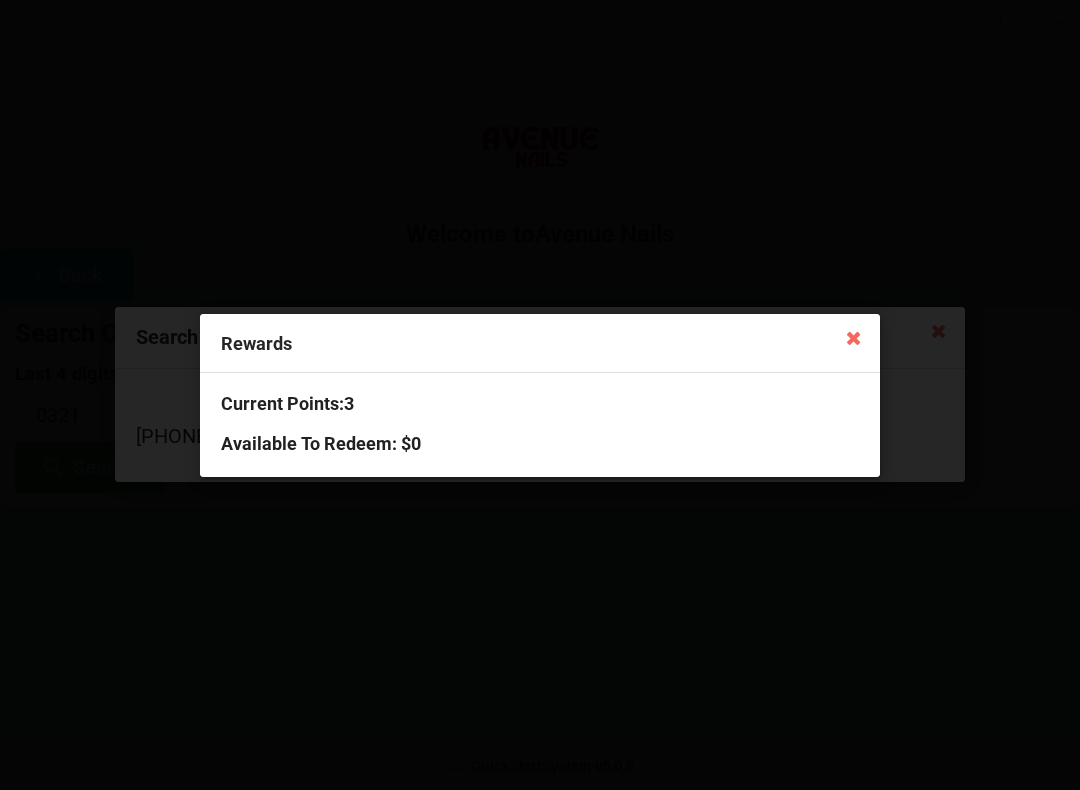 click at bounding box center [854, 337] 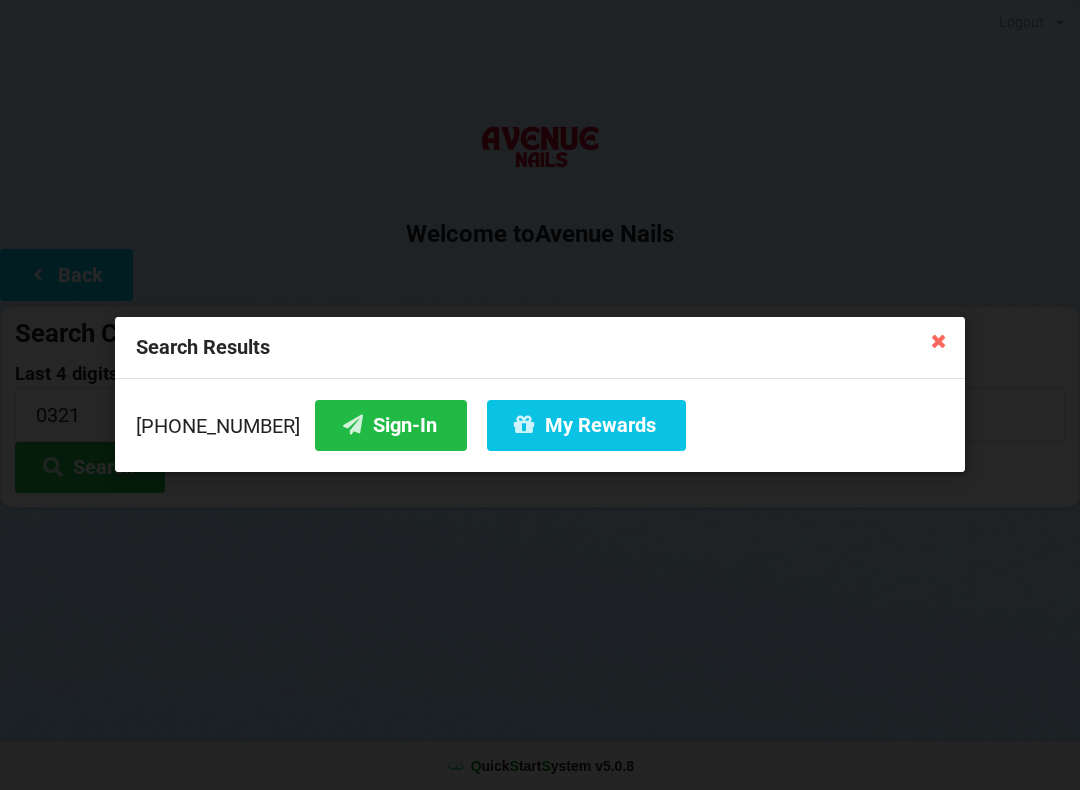 click on "Sign-In" at bounding box center [391, 425] 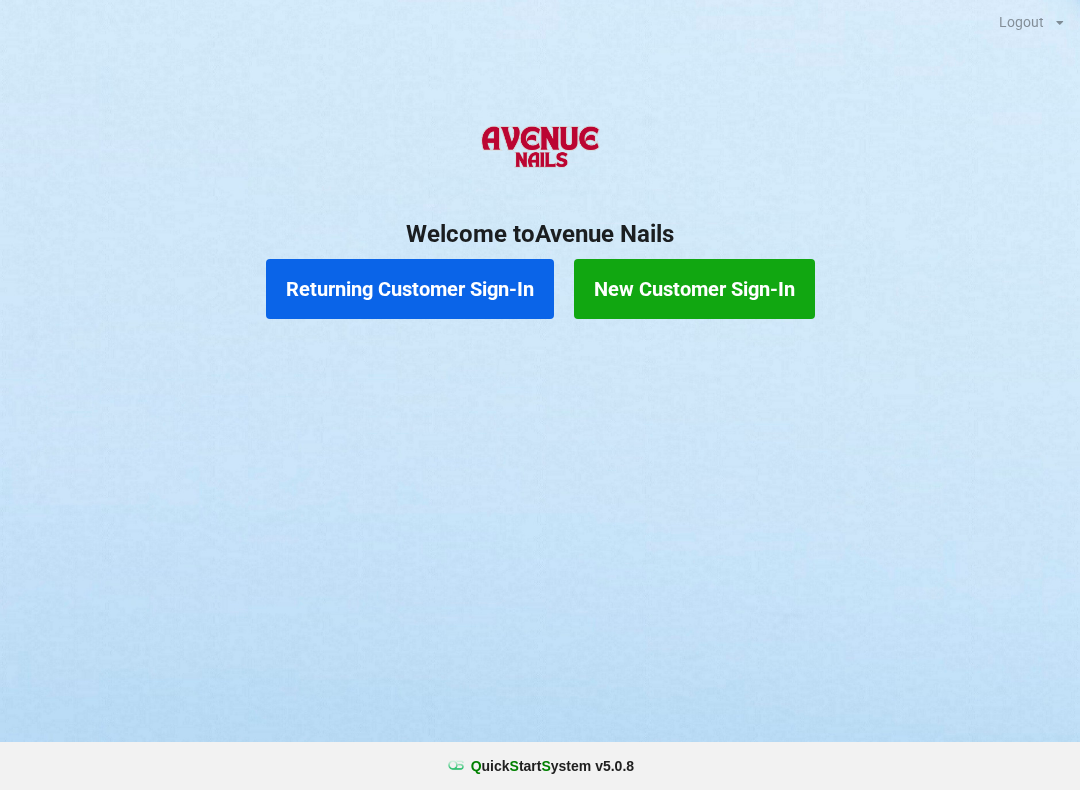 click on "Returning Customer Sign-In" at bounding box center (410, 289) 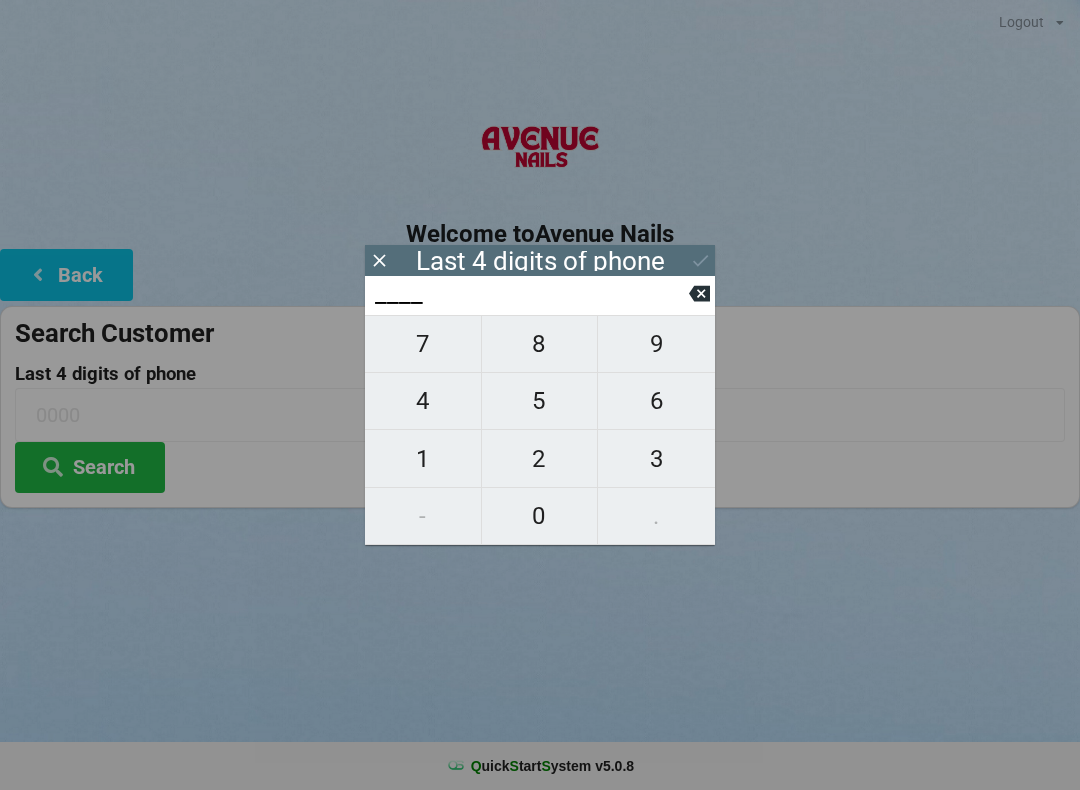 click on "7" at bounding box center [423, 344] 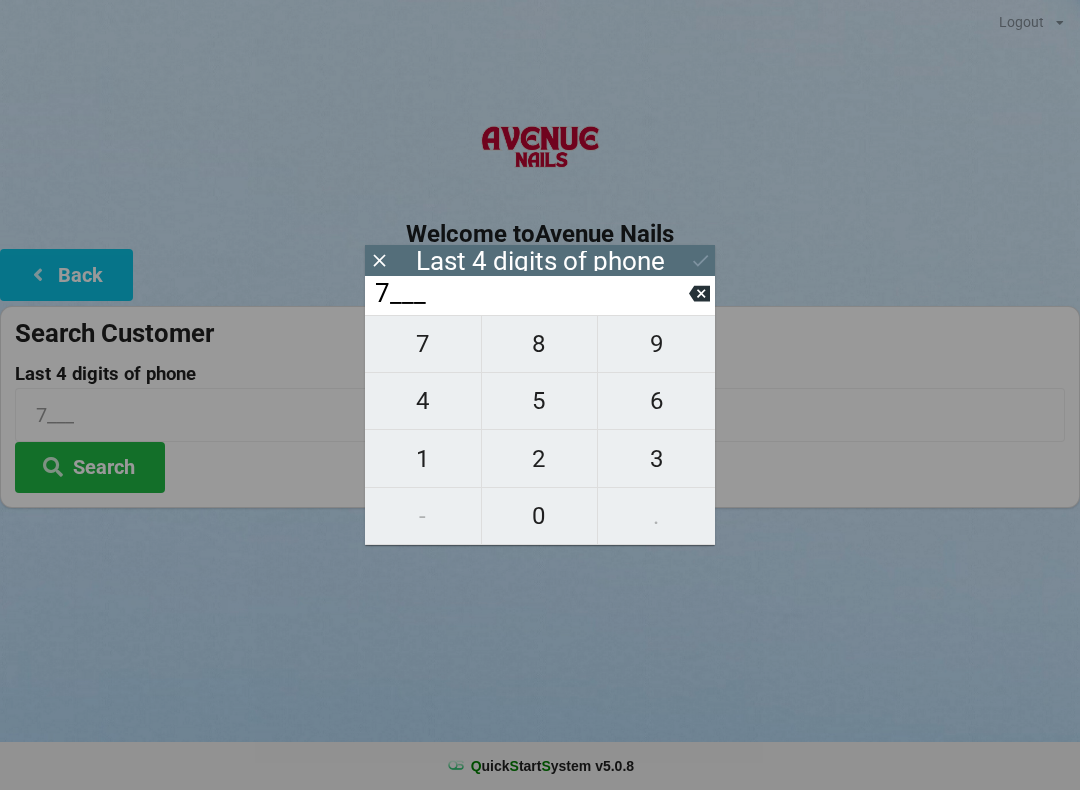 click on "8" at bounding box center [540, 344] 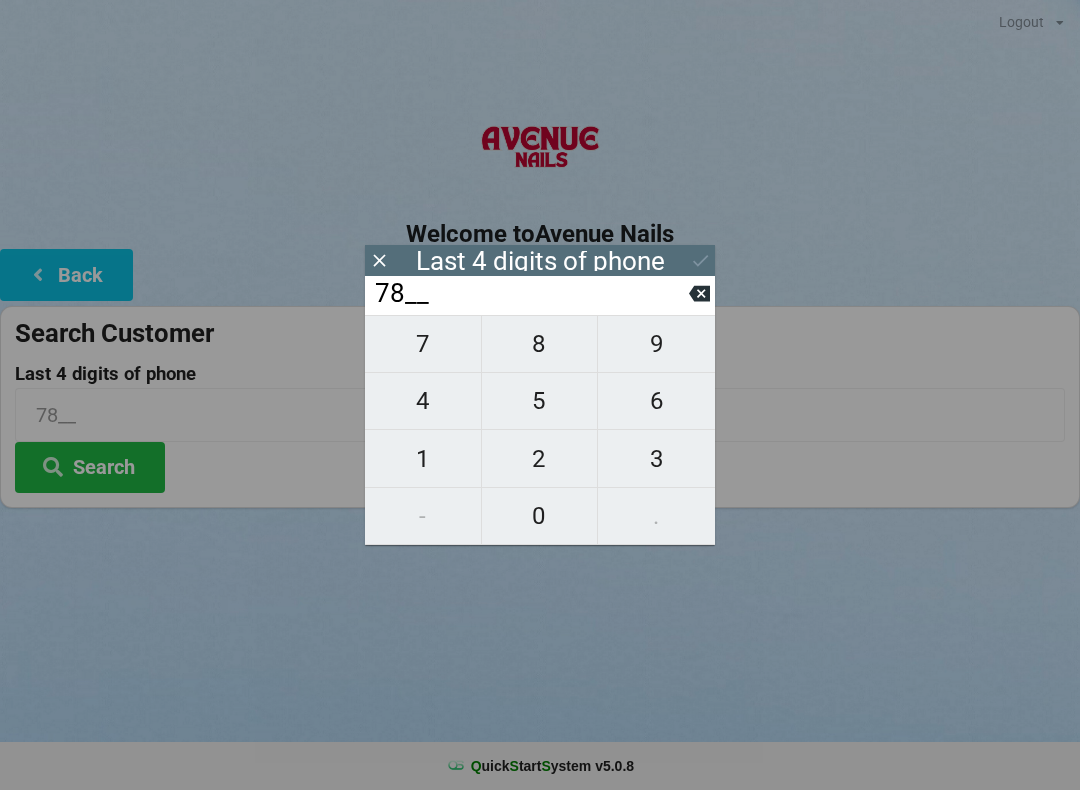 click on "7" at bounding box center (423, 344) 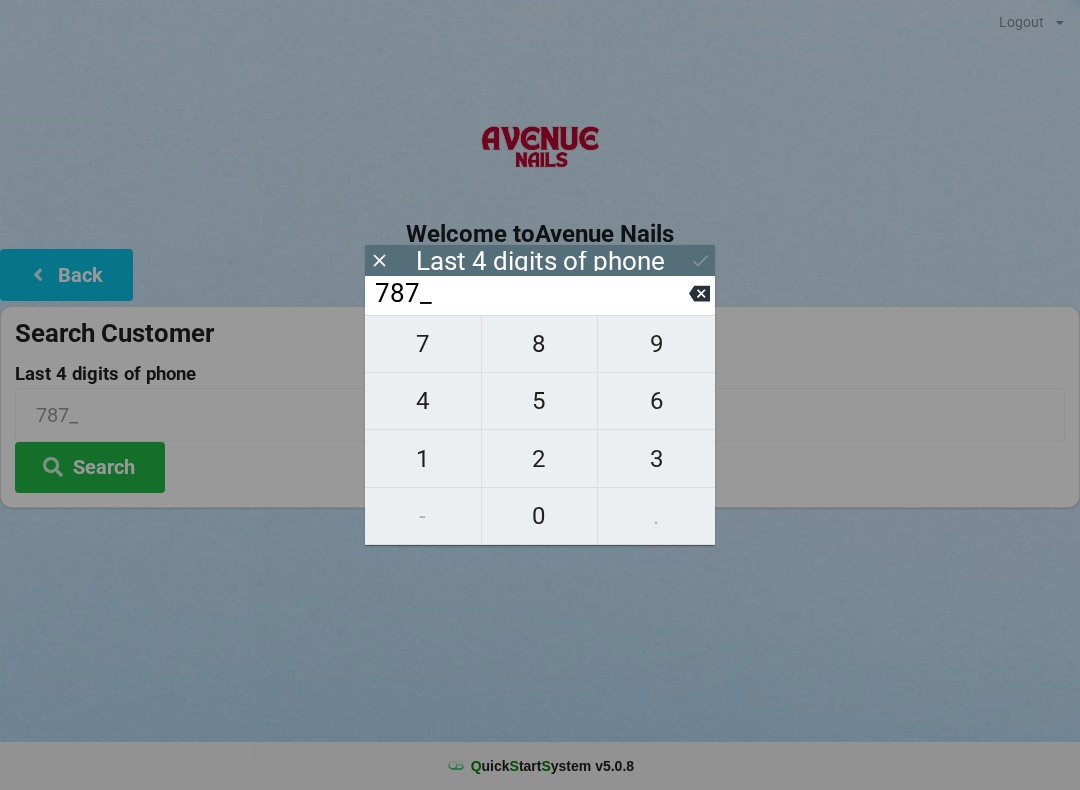 click on "9" at bounding box center [656, 344] 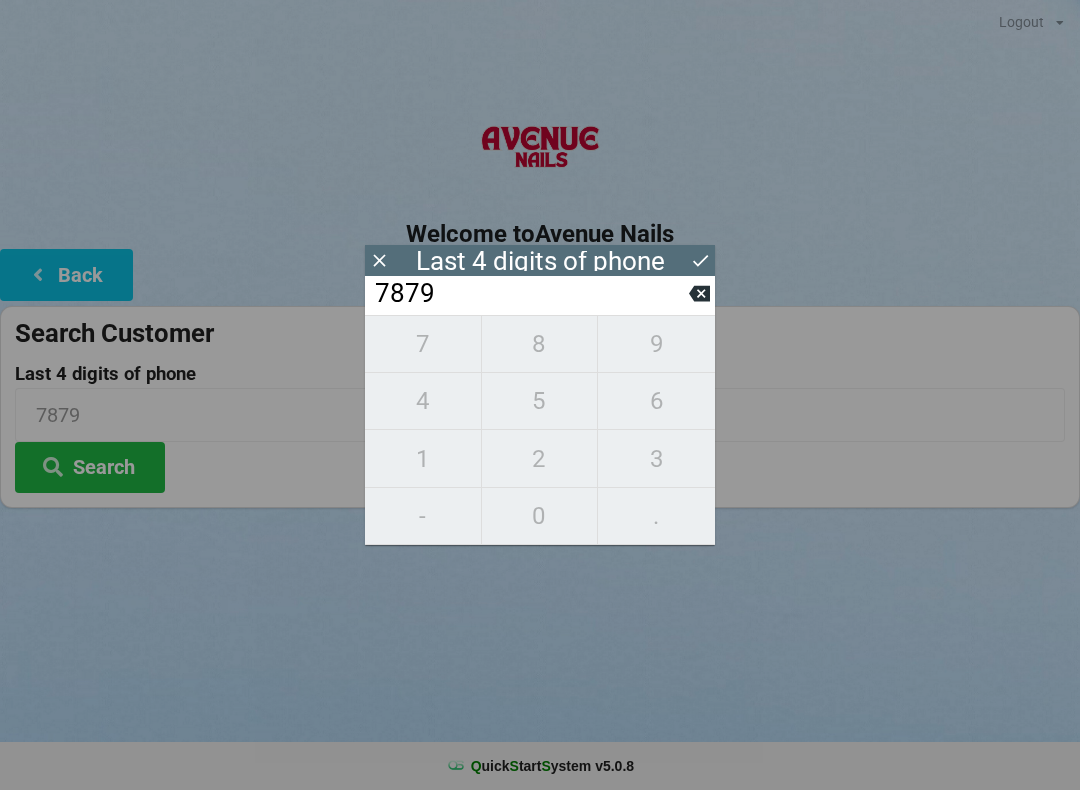 click on "Search" at bounding box center [90, 467] 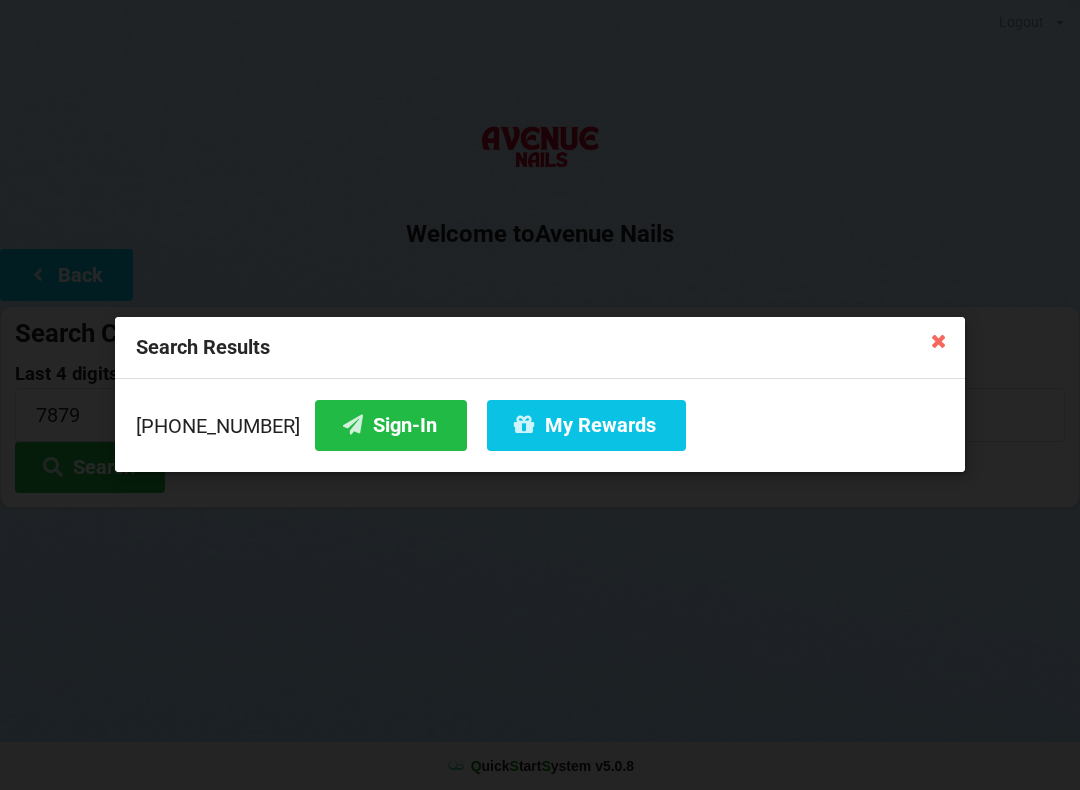 click on "Sign-In" at bounding box center [391, 425] 